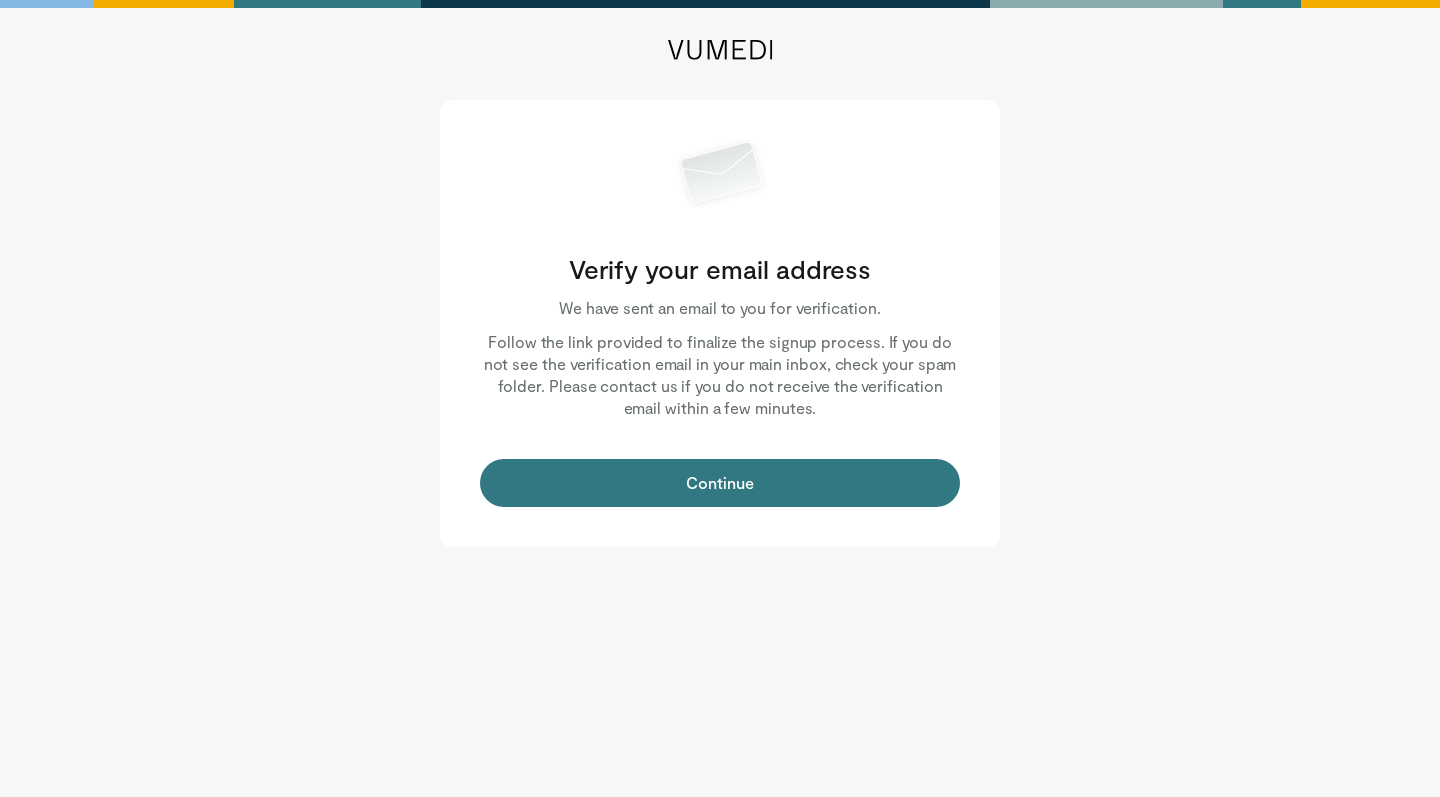 scroll, scrollTop: 0, scrollLeft: 0, axis: both 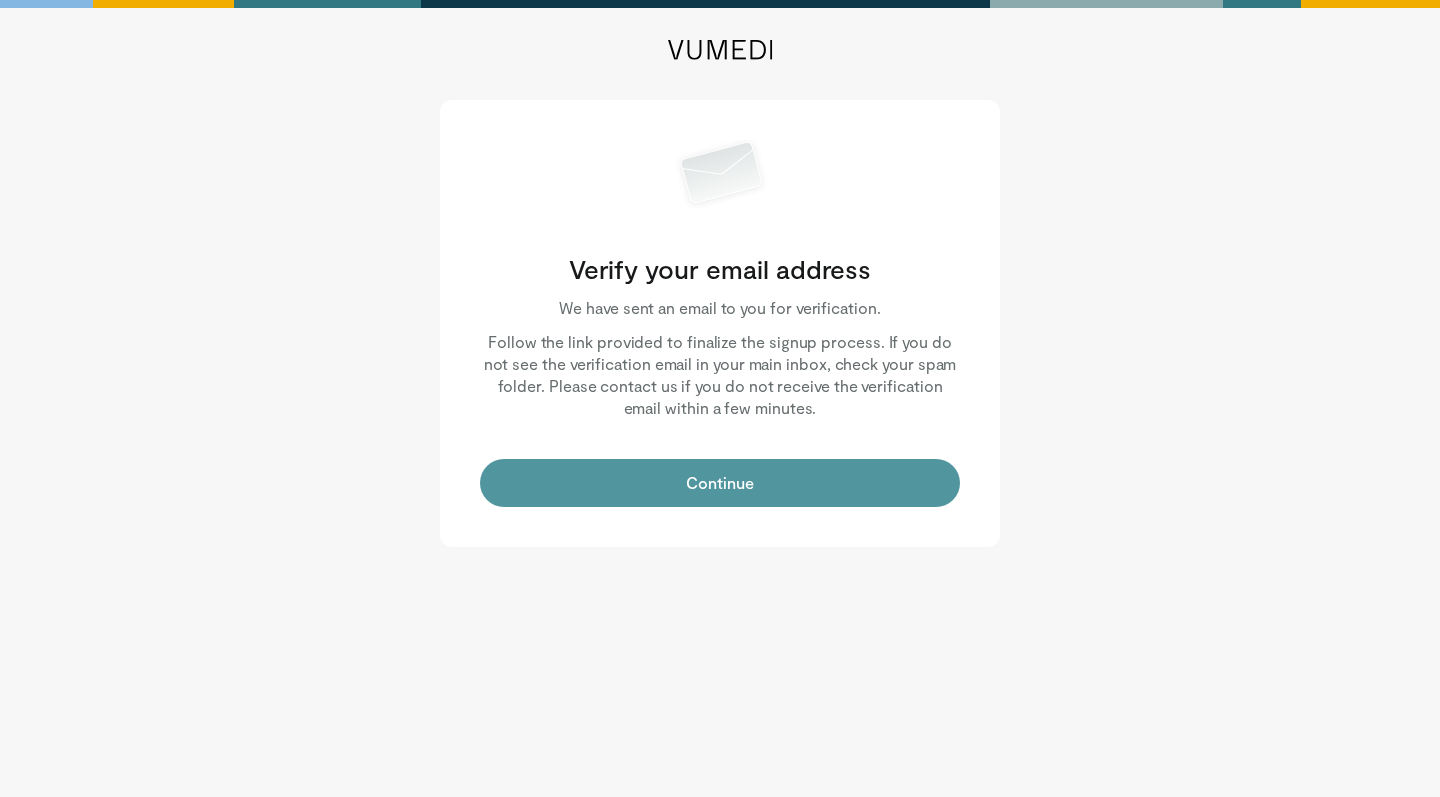 click on "Continue" at bounding box center [720, 483] 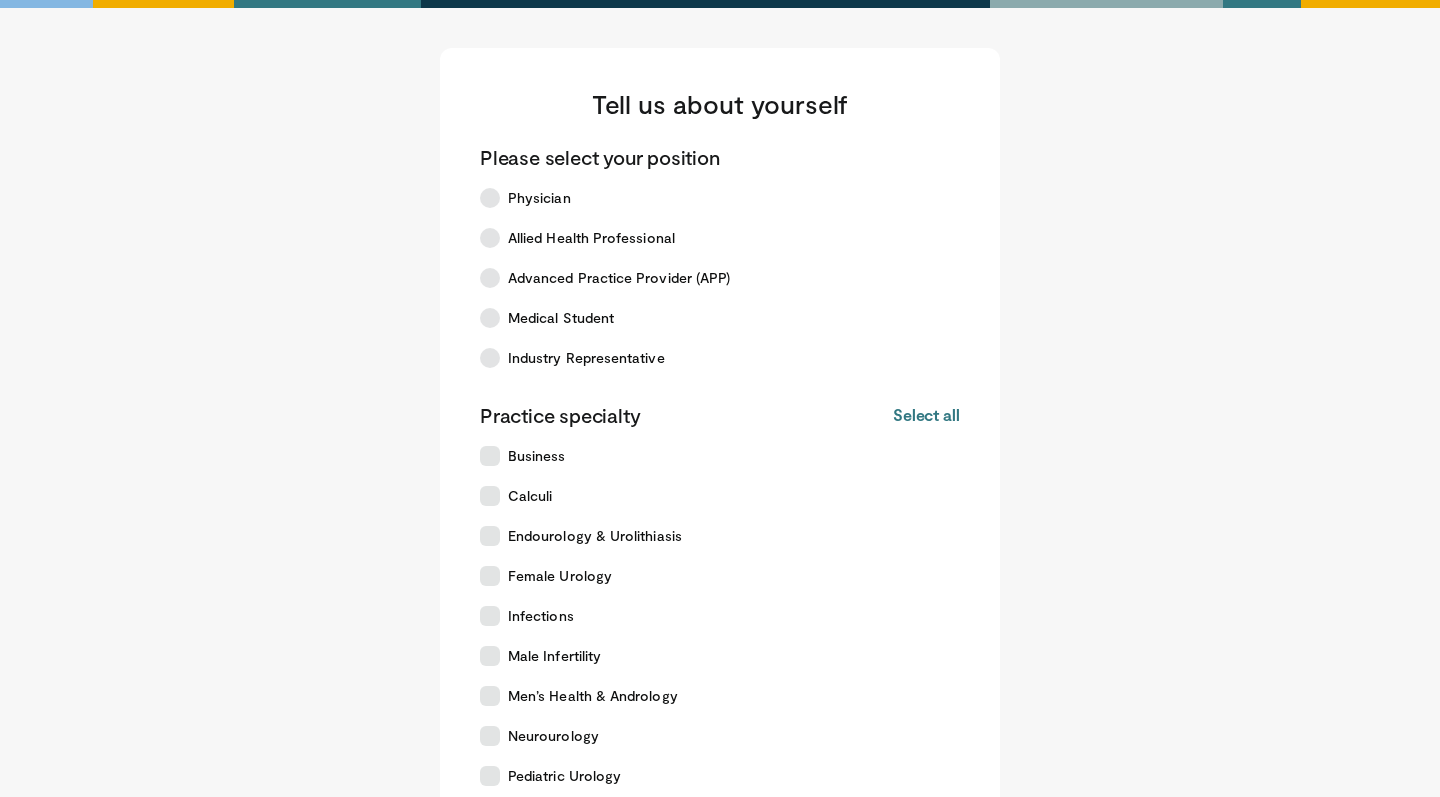 scroll, scrollTop: 0, scrollLeft: 0, axis: both 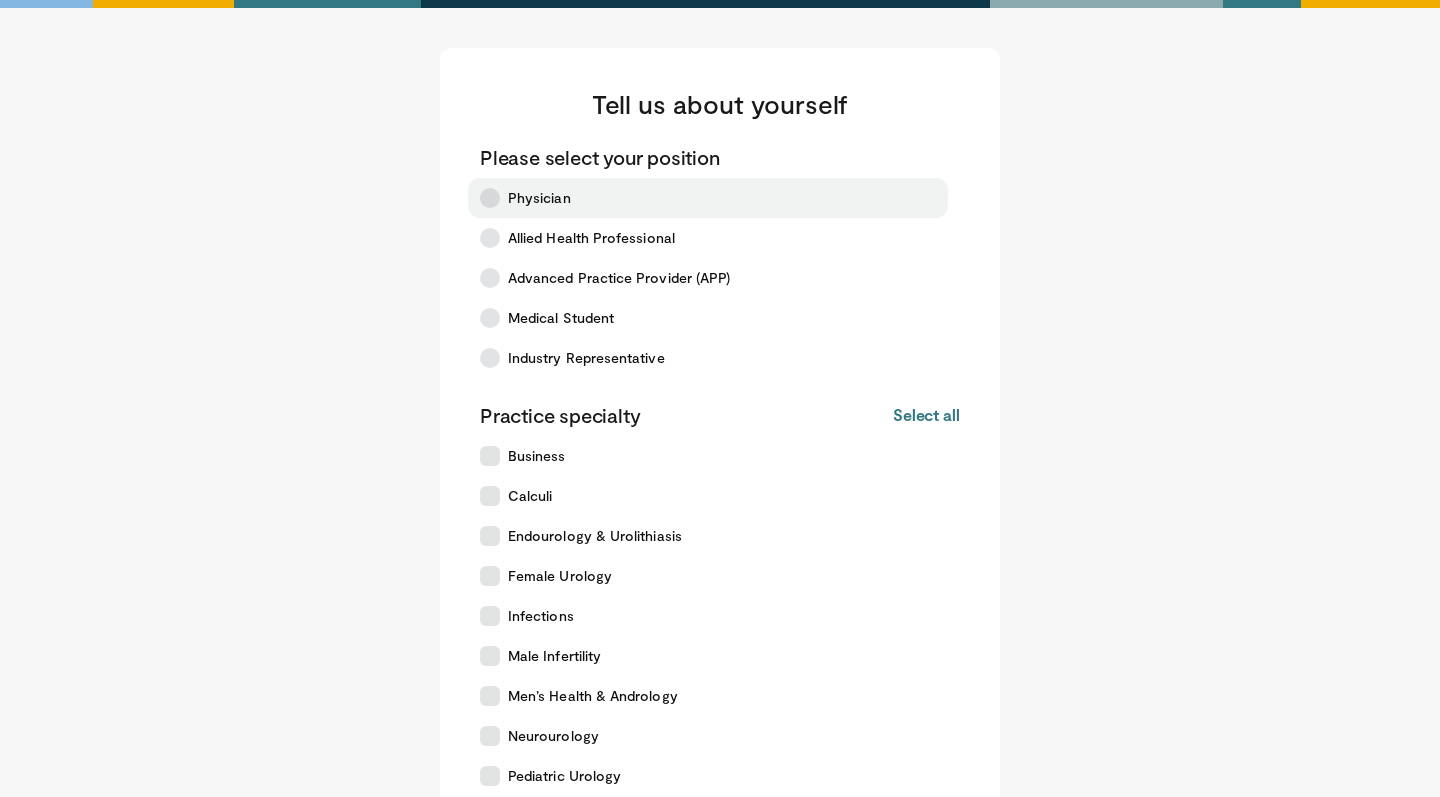 click at bounding box center (490, 198) 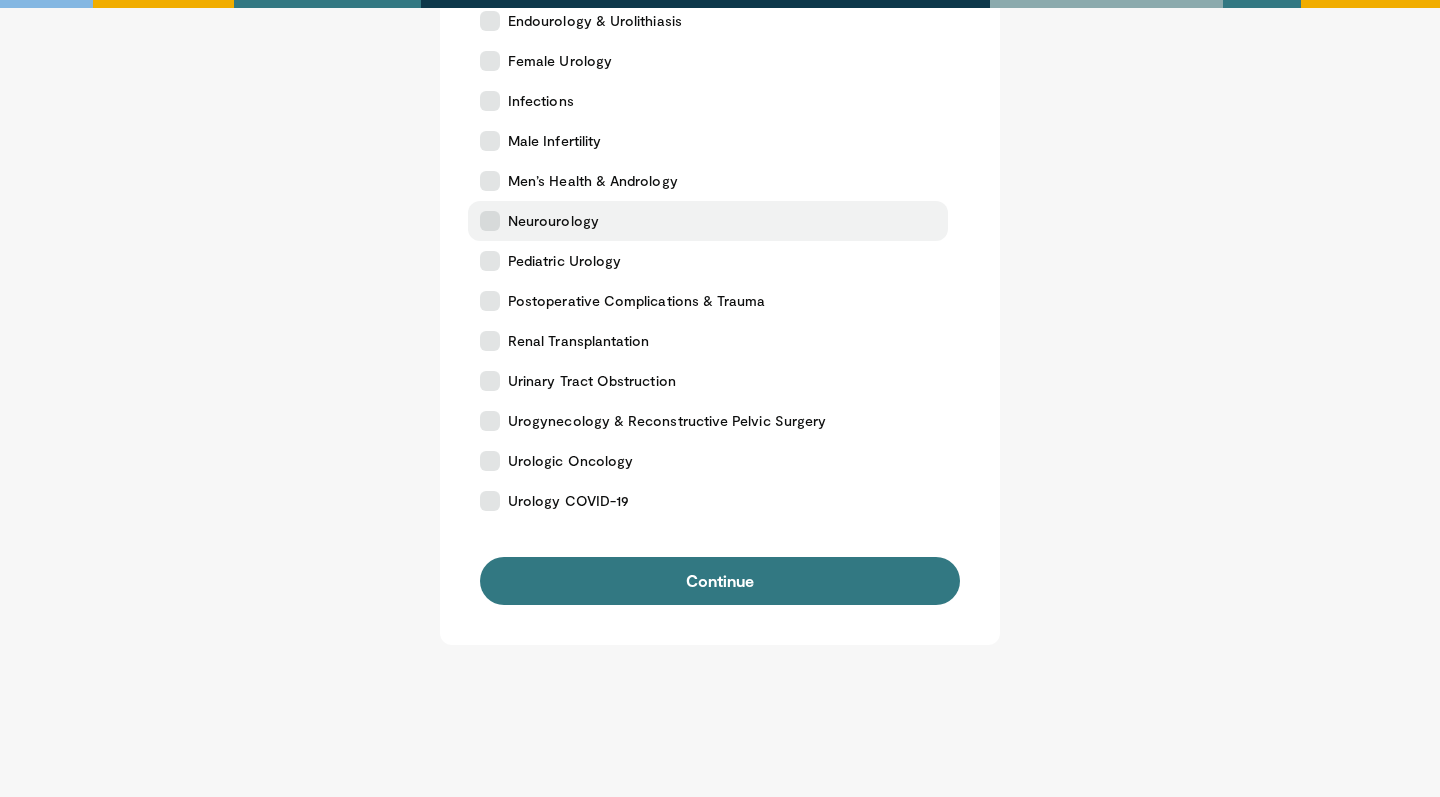 scroll, scrollTop: 521, scrollLeft: 0, axis: vertical 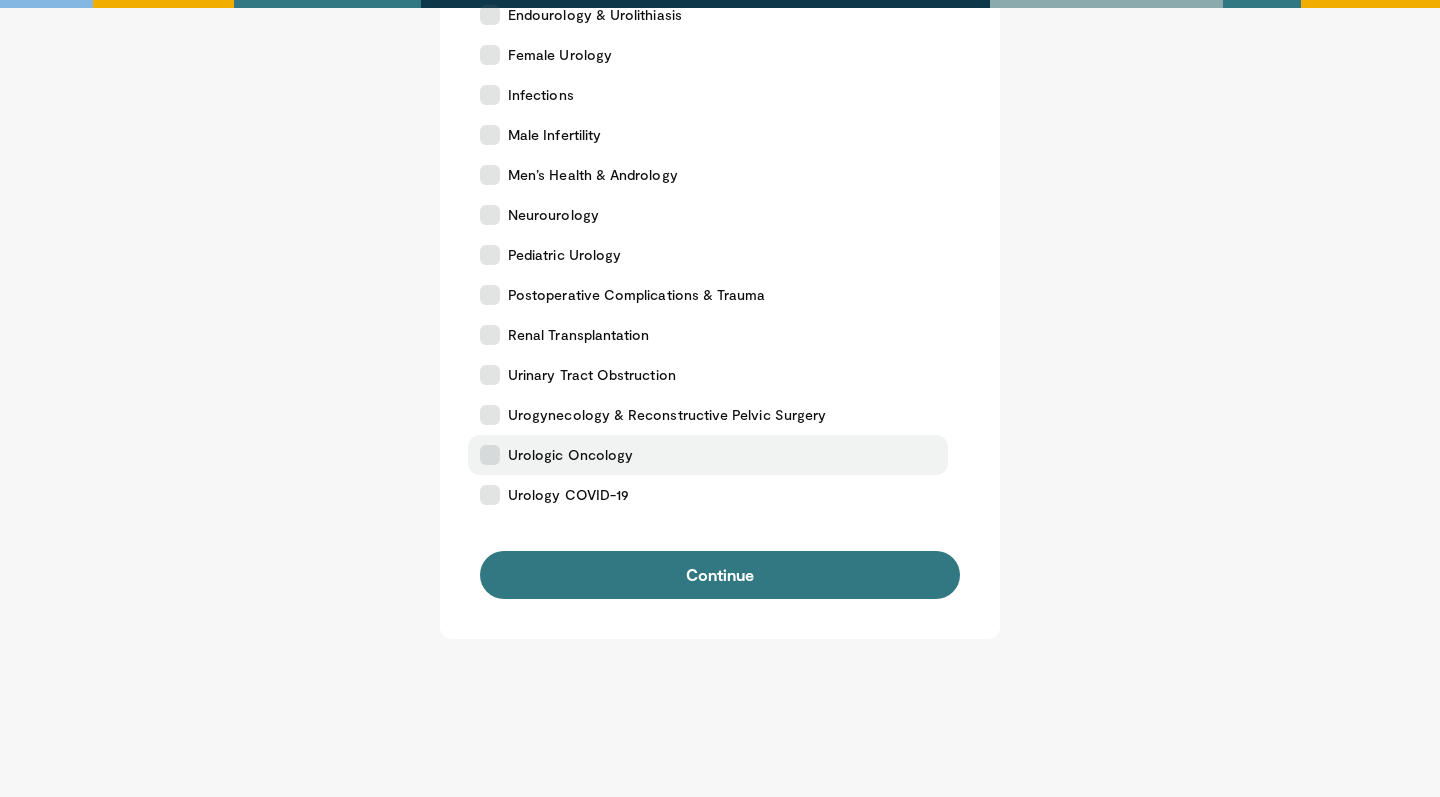 click at bounding box center (490, 455) 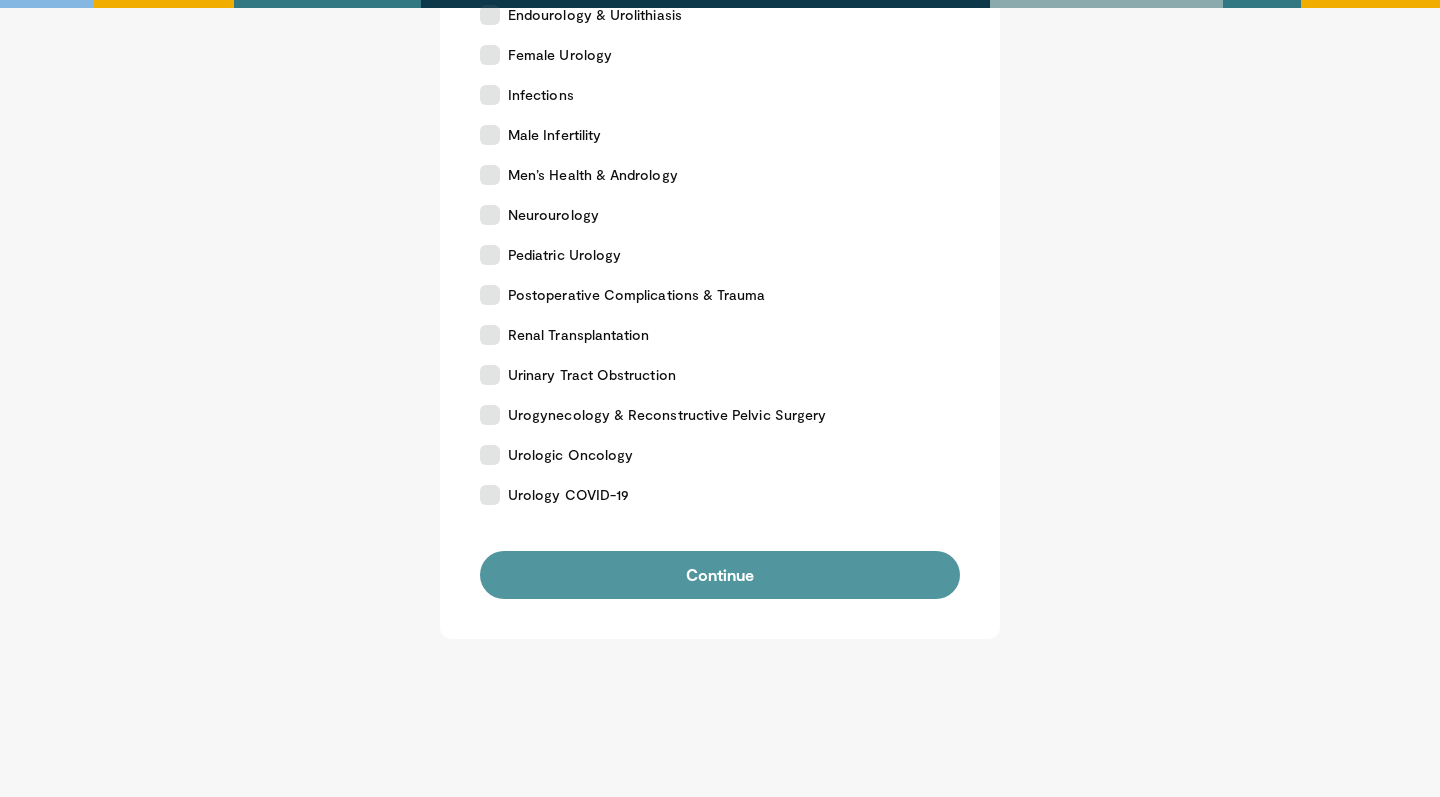 click on "Continue" at bounding box center (720, 575) 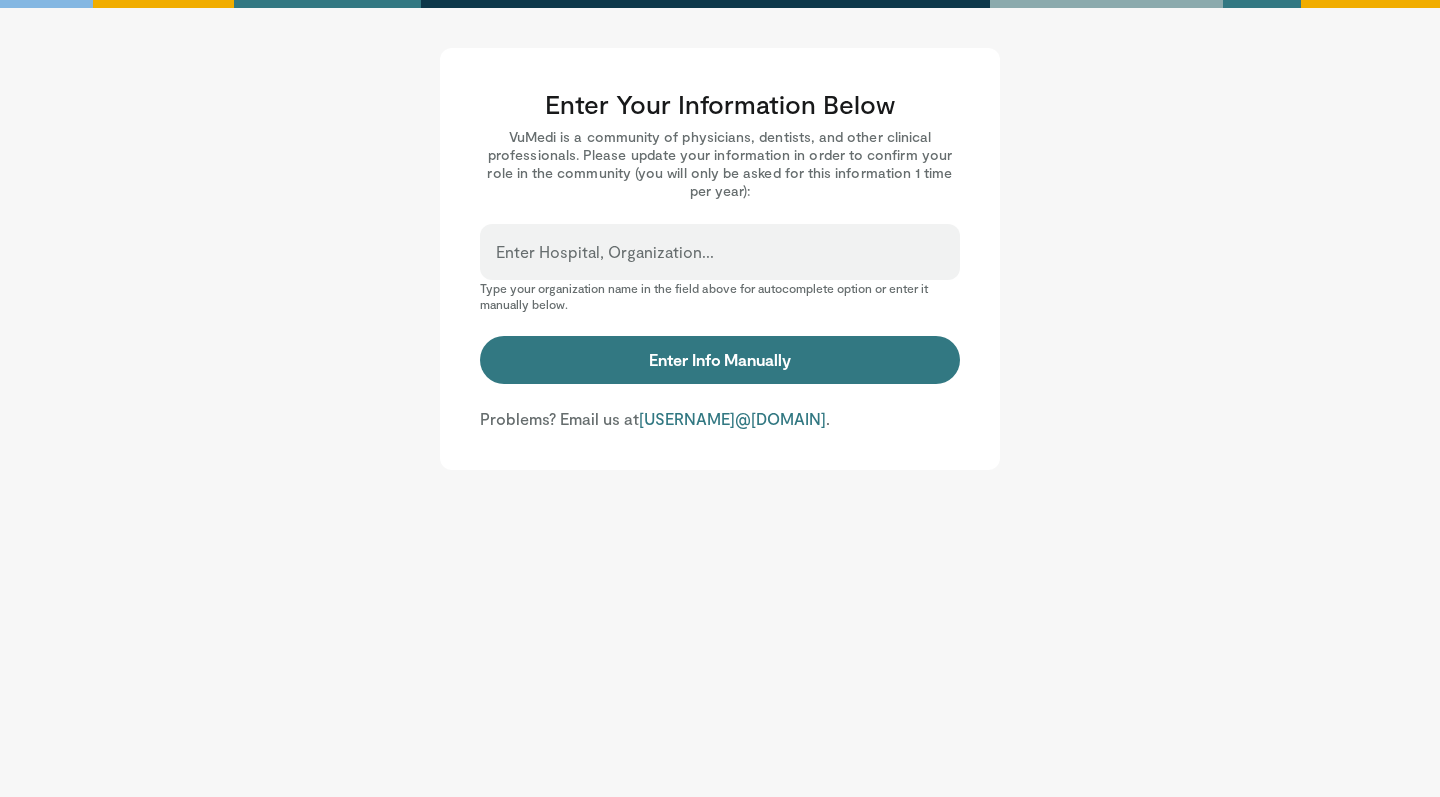 scroll, scrollTop: 0, scrollLeft: 0, axis: both 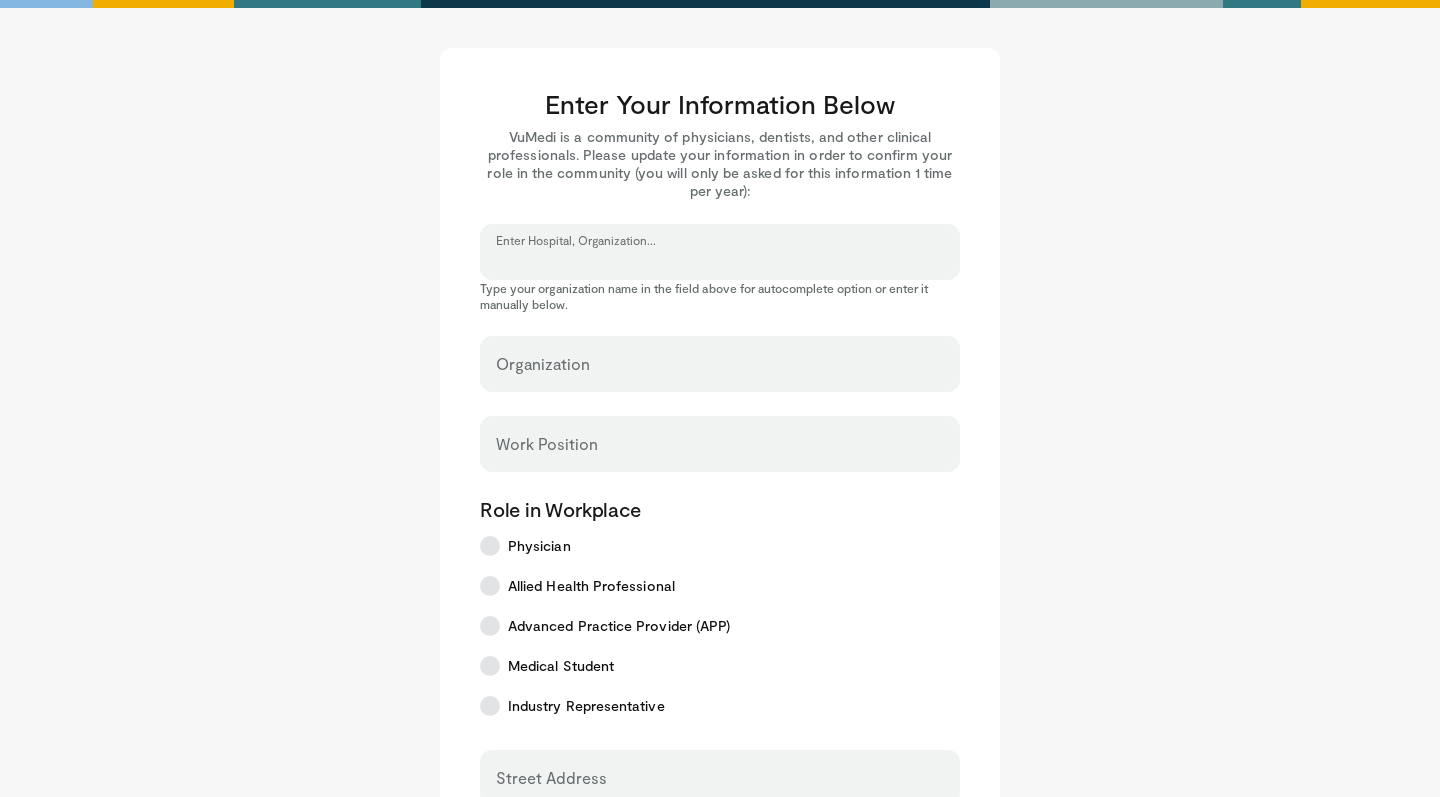click on "Enter Hospital, Organization..." at bounding box center [720, 261] 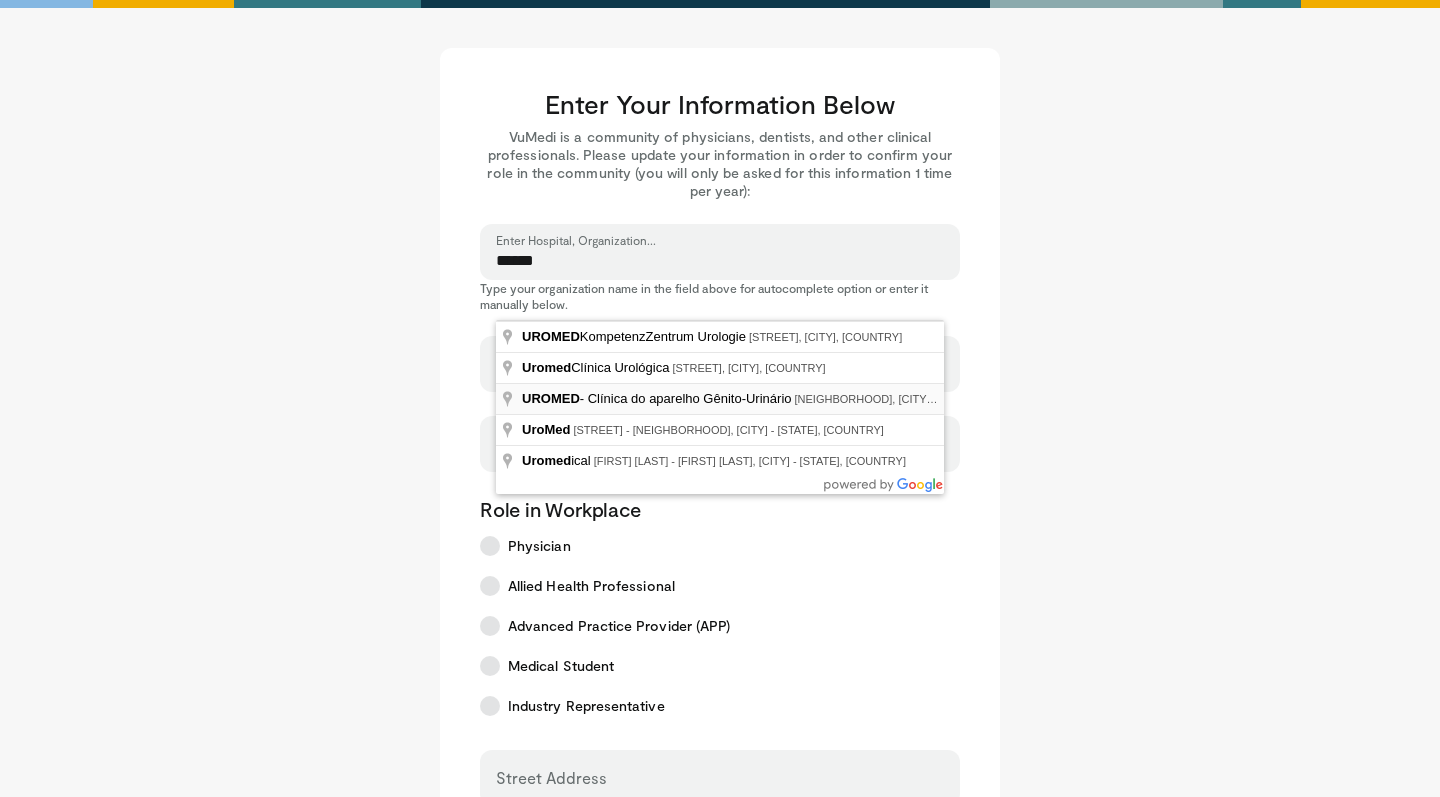 type on "**********" 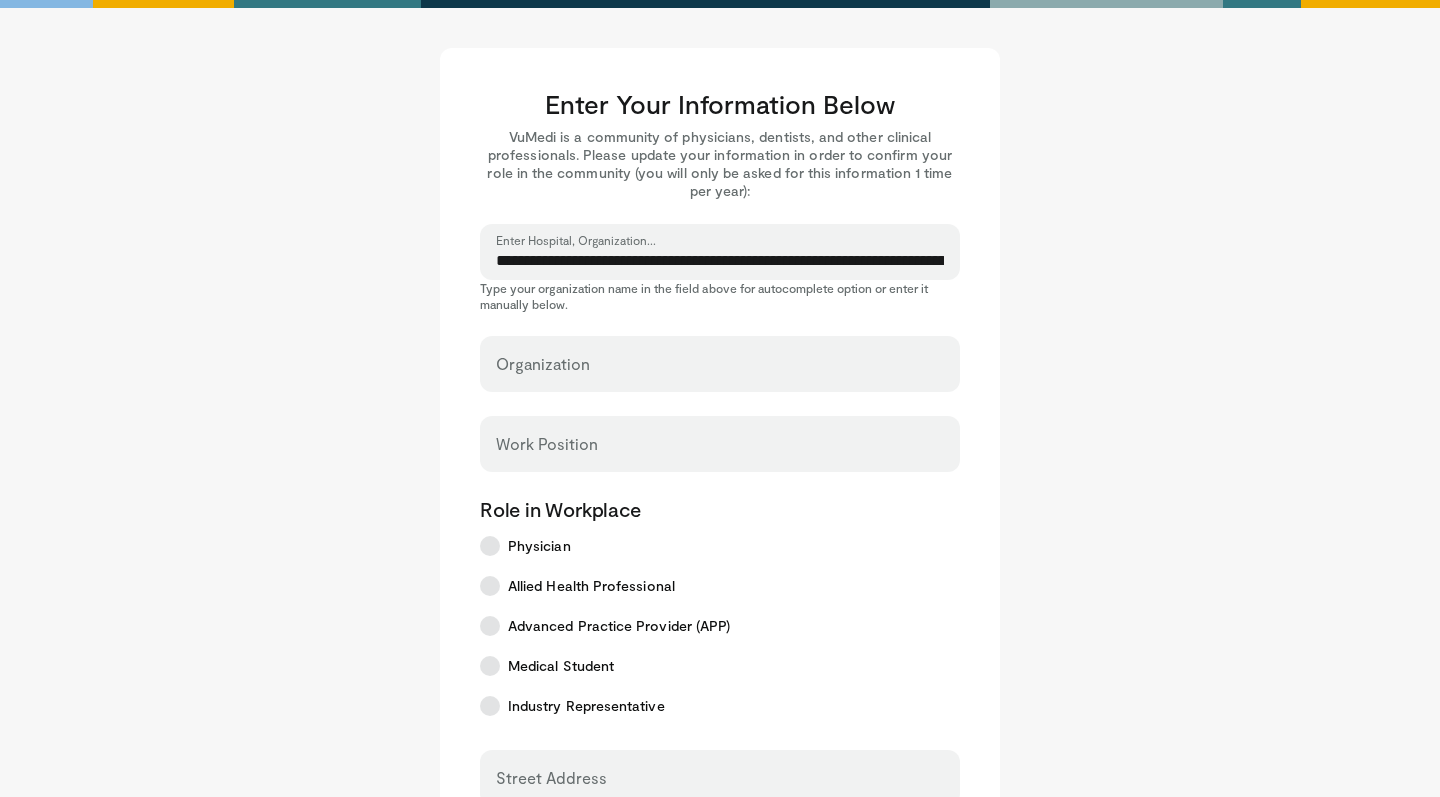 type on "**********" 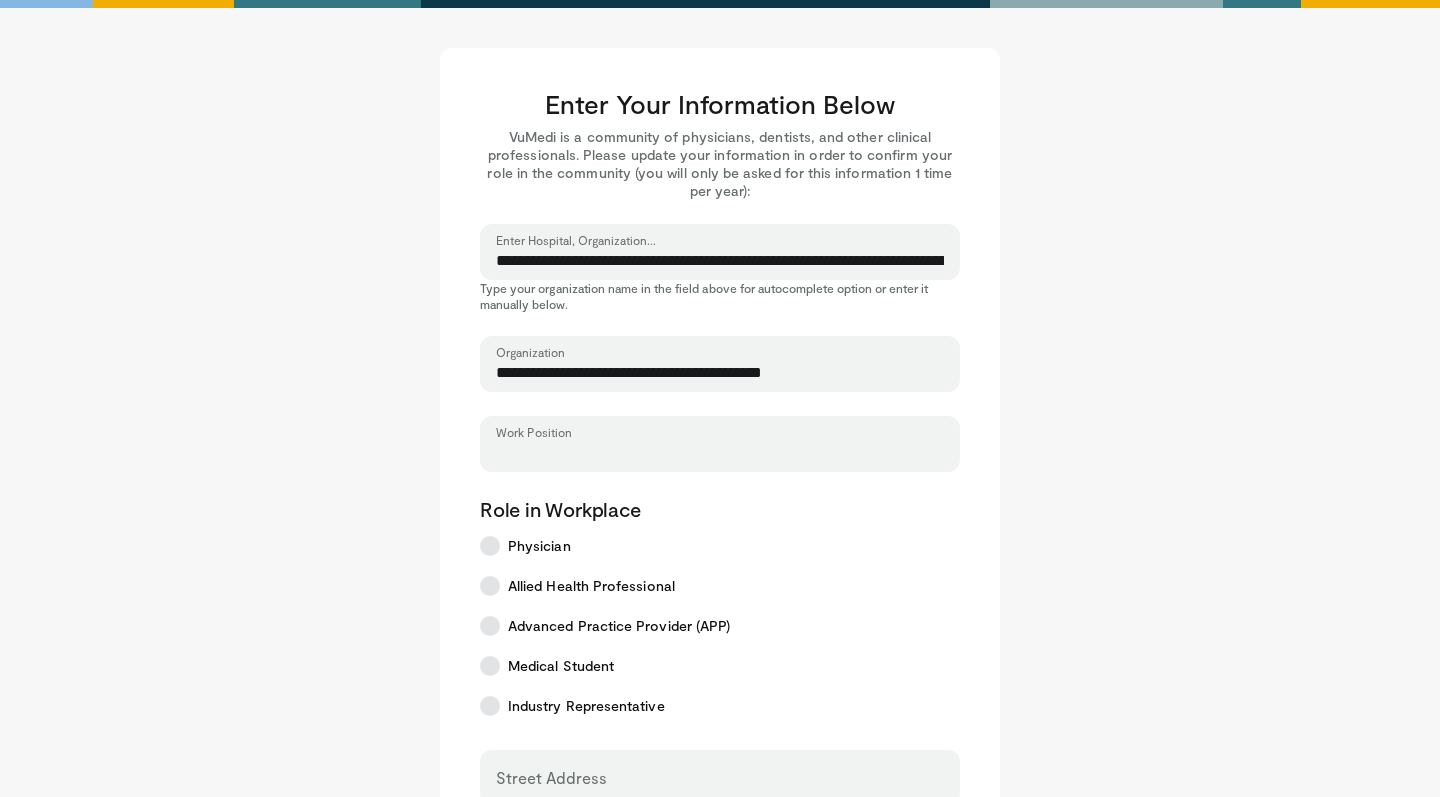 click on "Work Position" at bounding box center [720, 453] 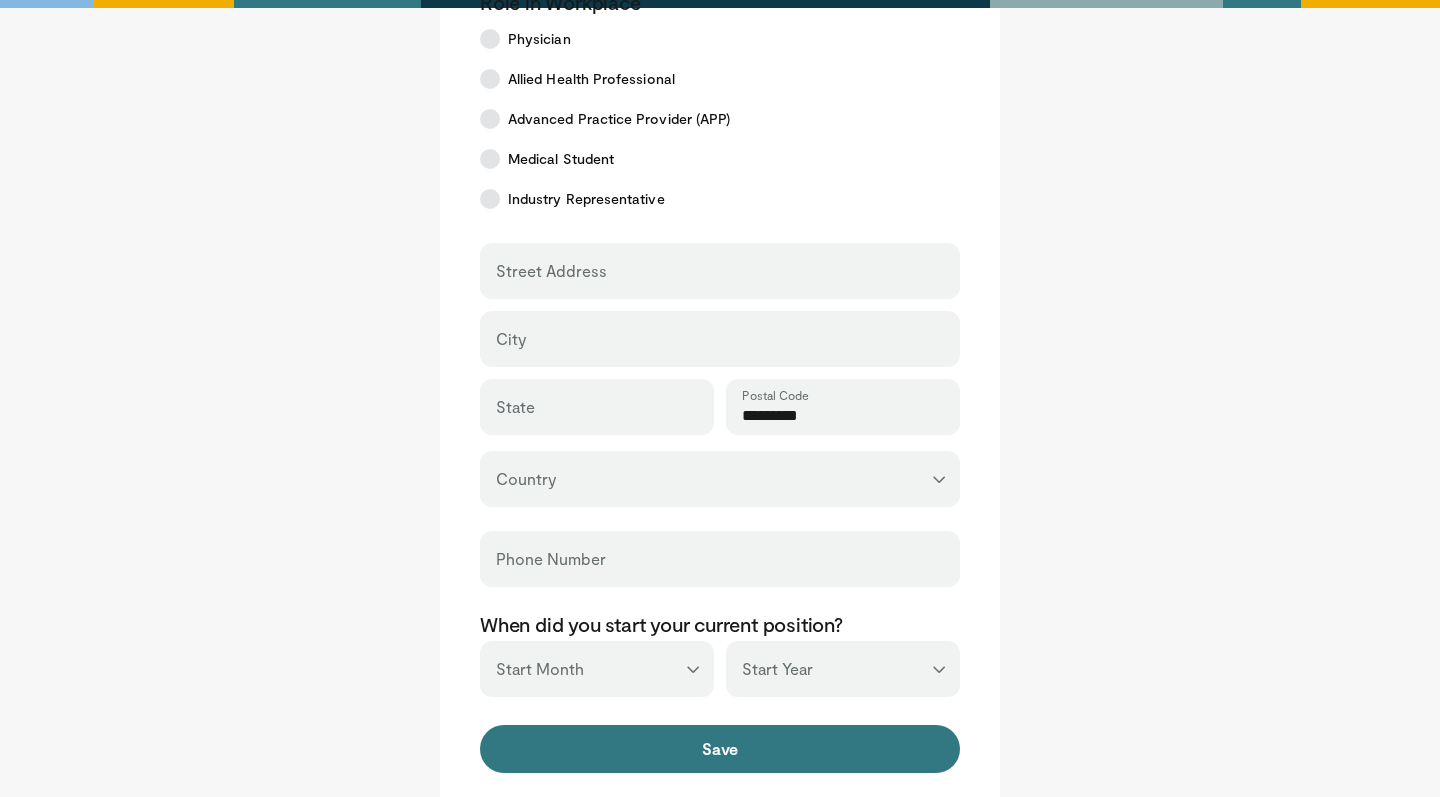 scroll, scrollTop: 513, scrollLeft: 0, axis: vertical 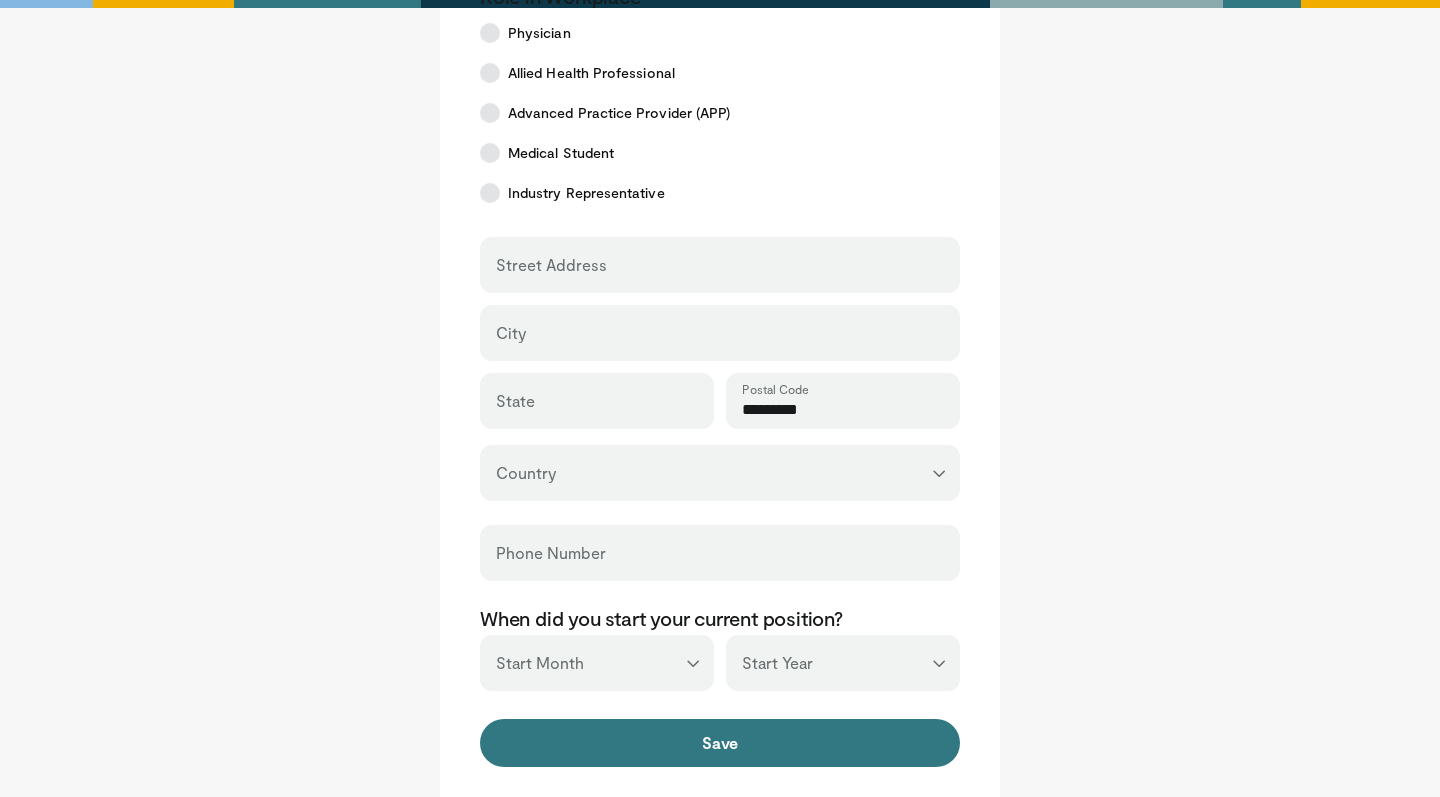 type on "**********" 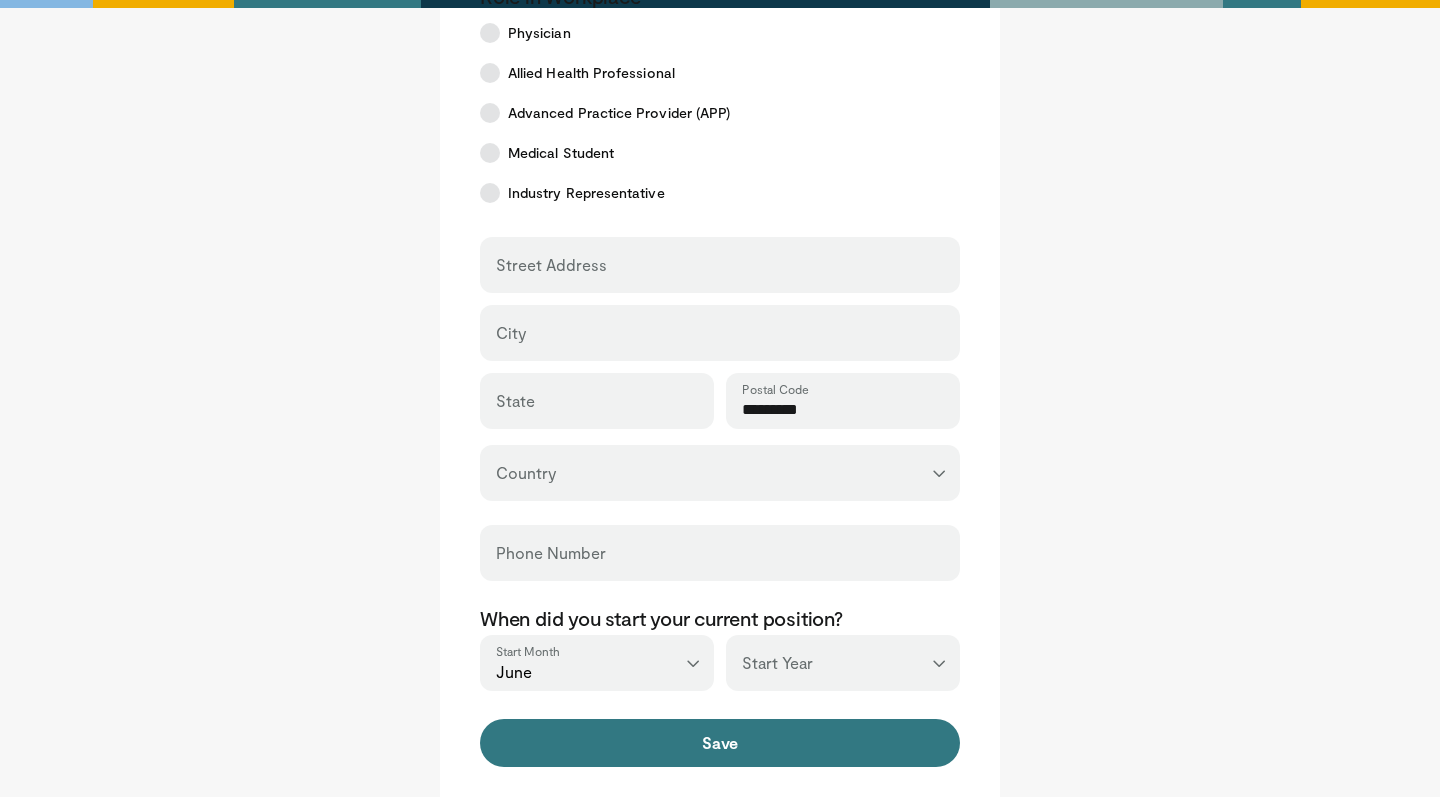 select on "****" 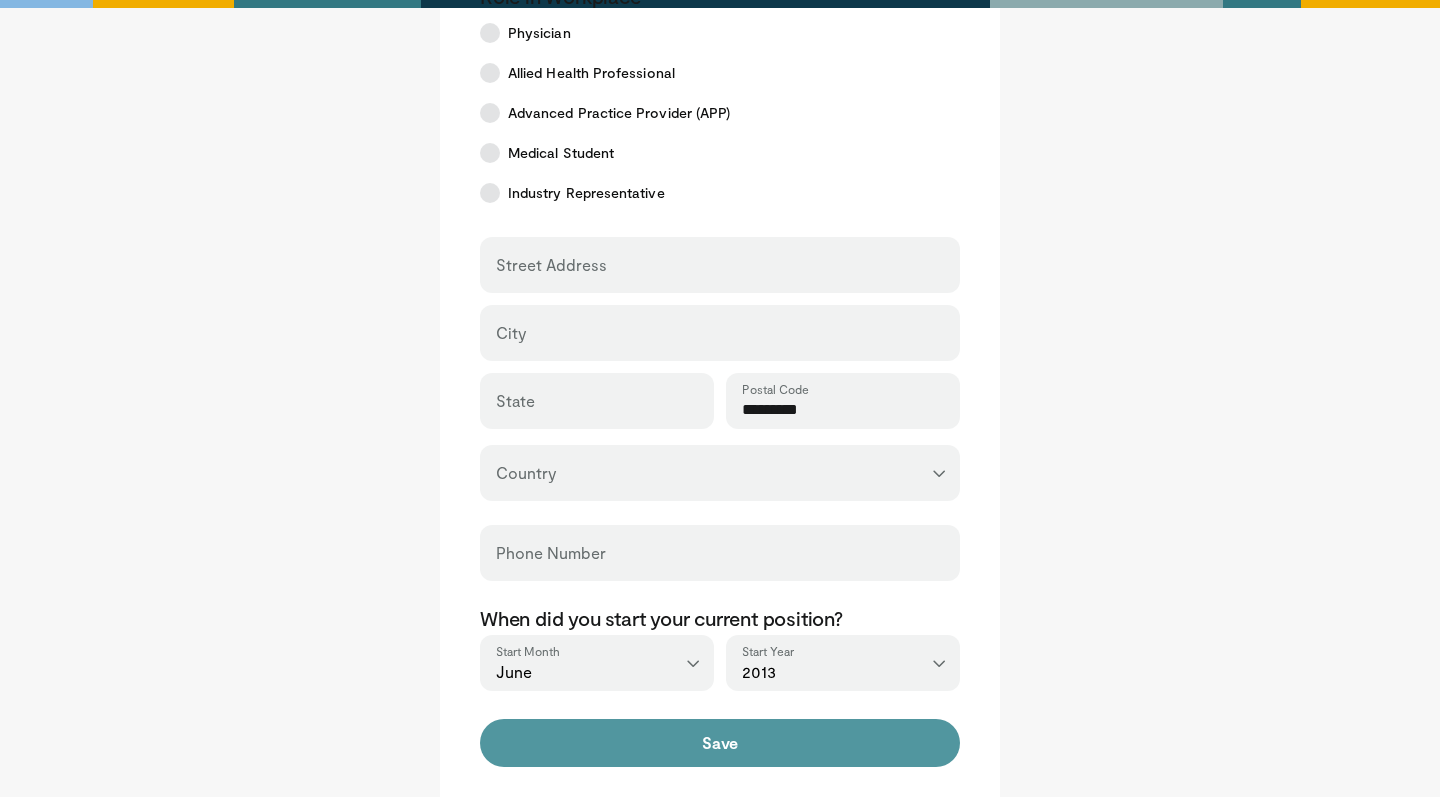 click on "Save" at bounding box center [720, 743] 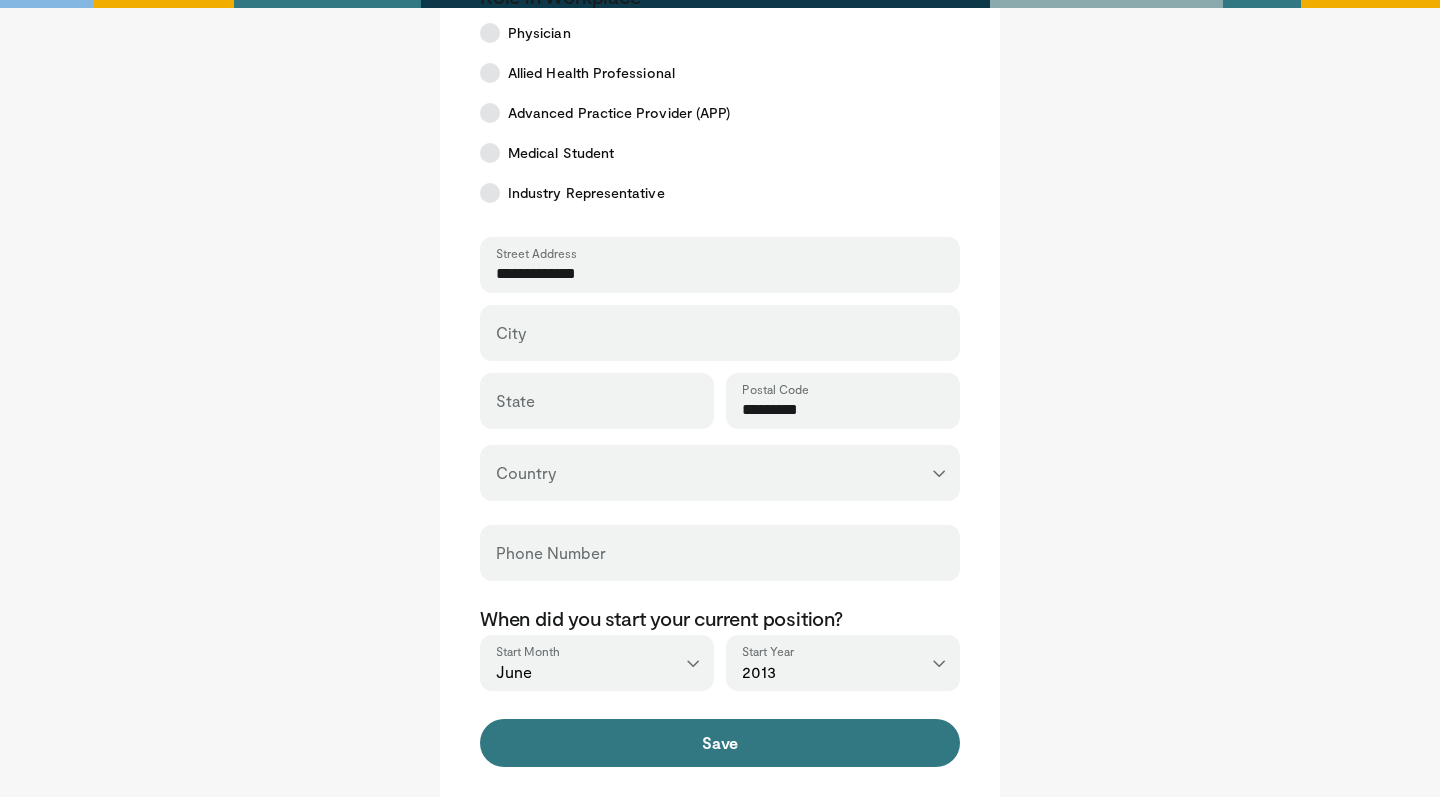 type on "**********" 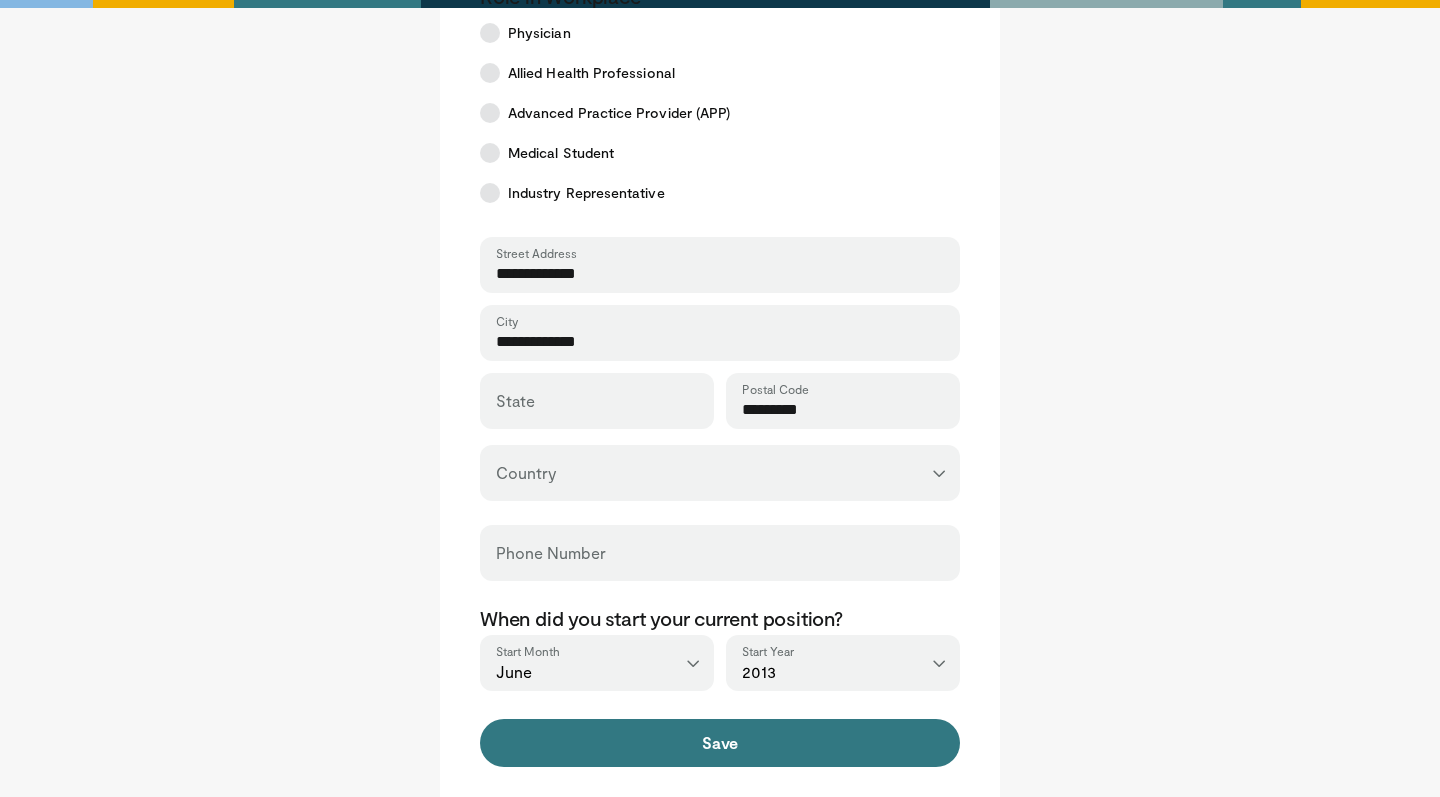 type on "**********" 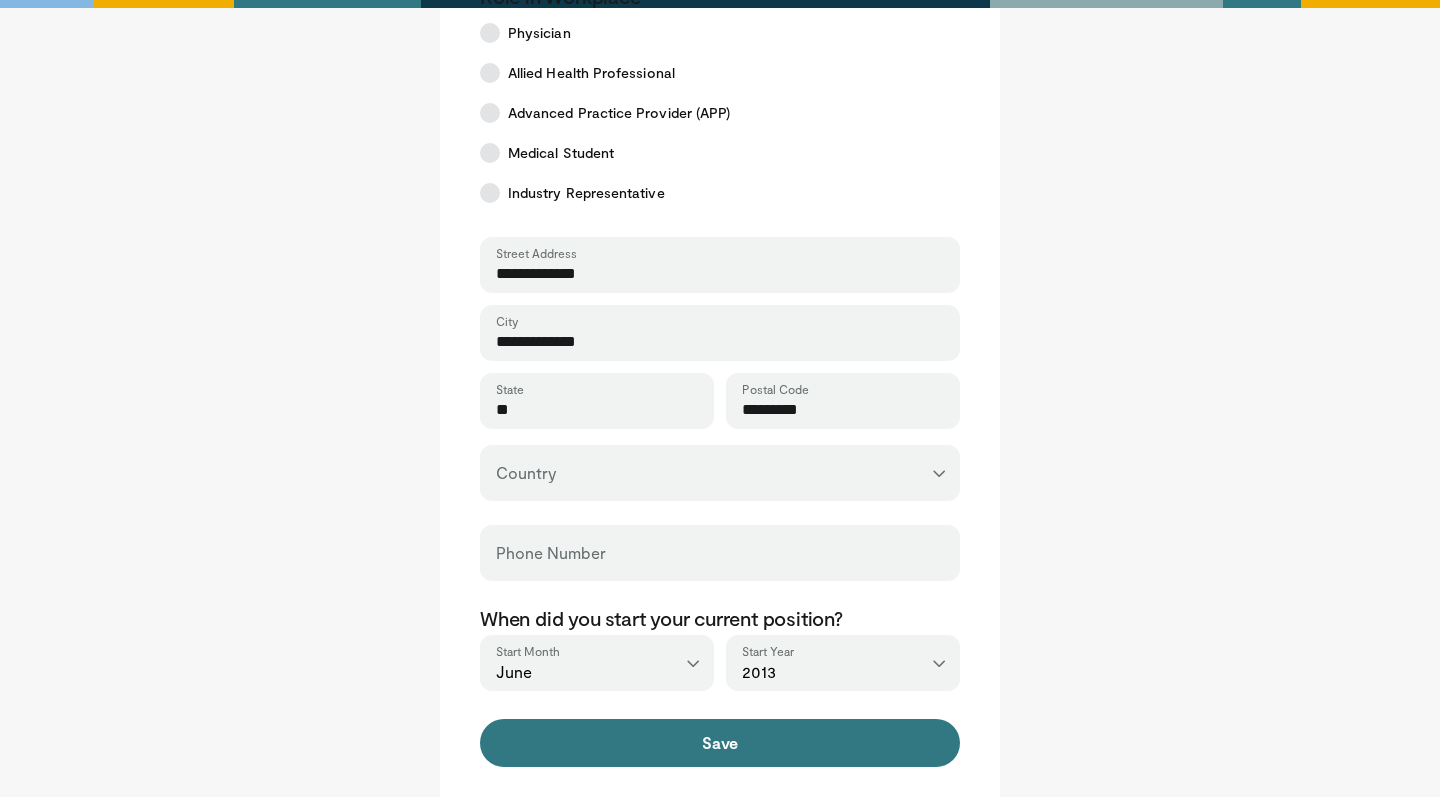 type on "**" 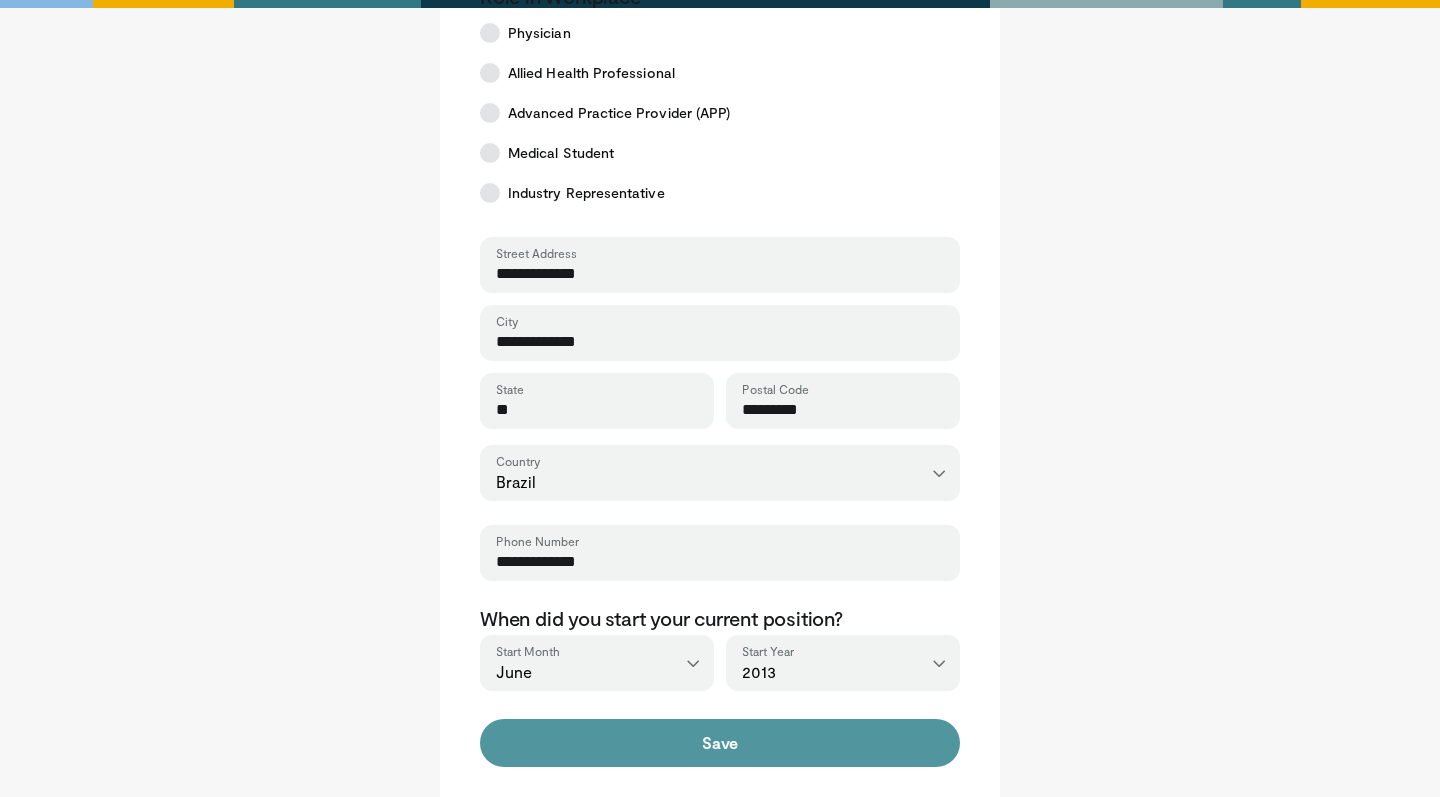 type on "**********" 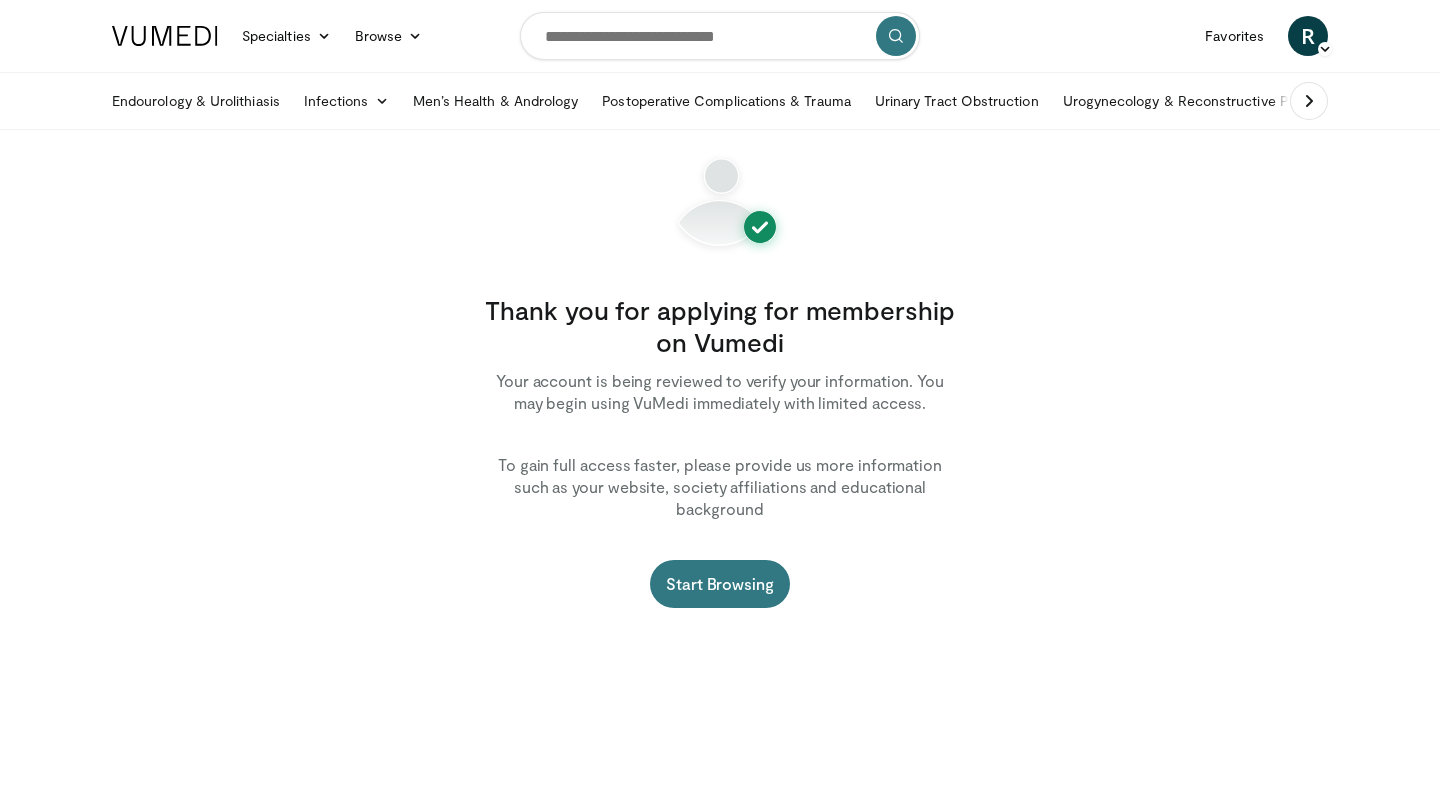 scroll, scrollTop: 0, scrollLeft: 0, axis: both 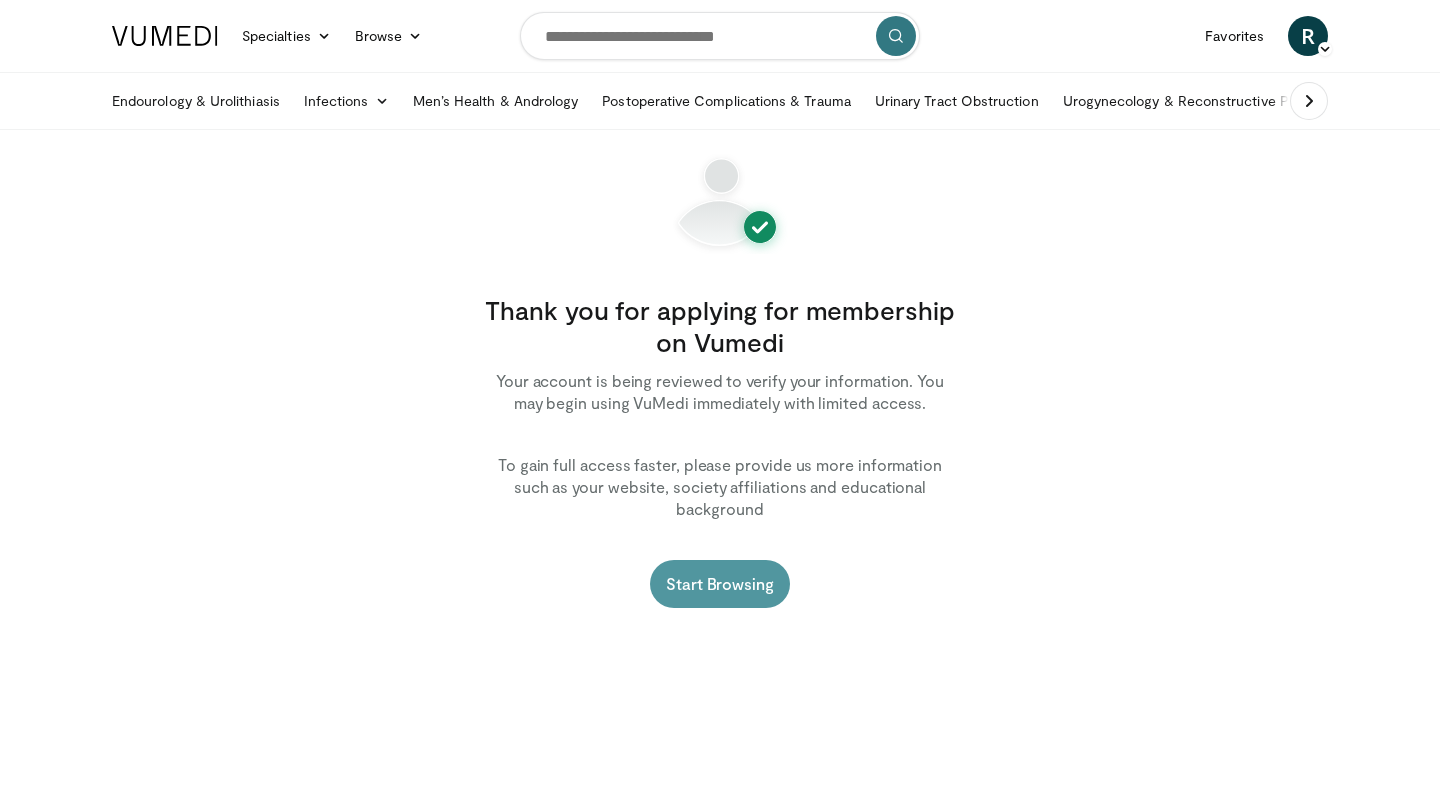 click on "Start Browsing" at bounding box center [720, 584] 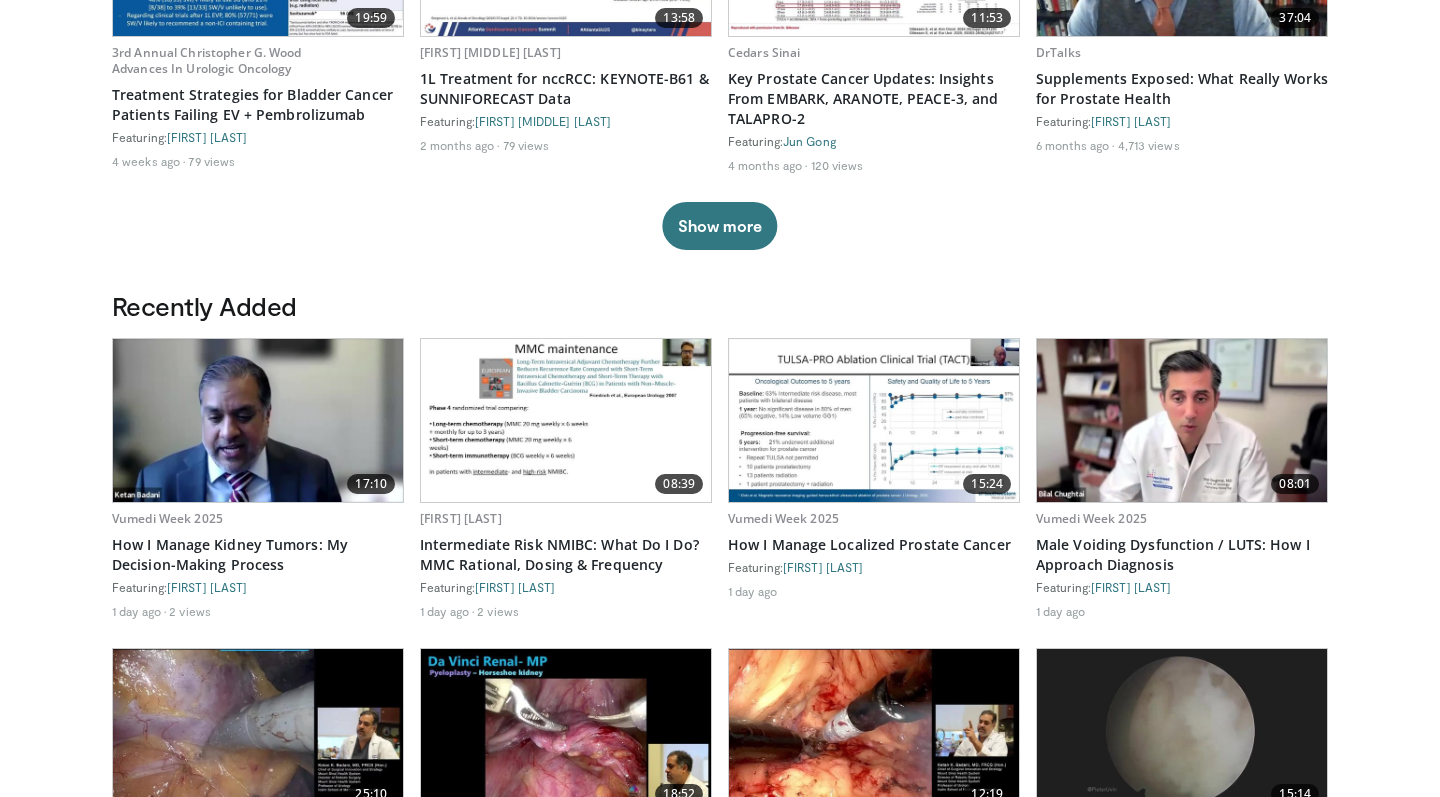 scroll, scrollTop: 148, scrollLeft: 0, axis: vertical 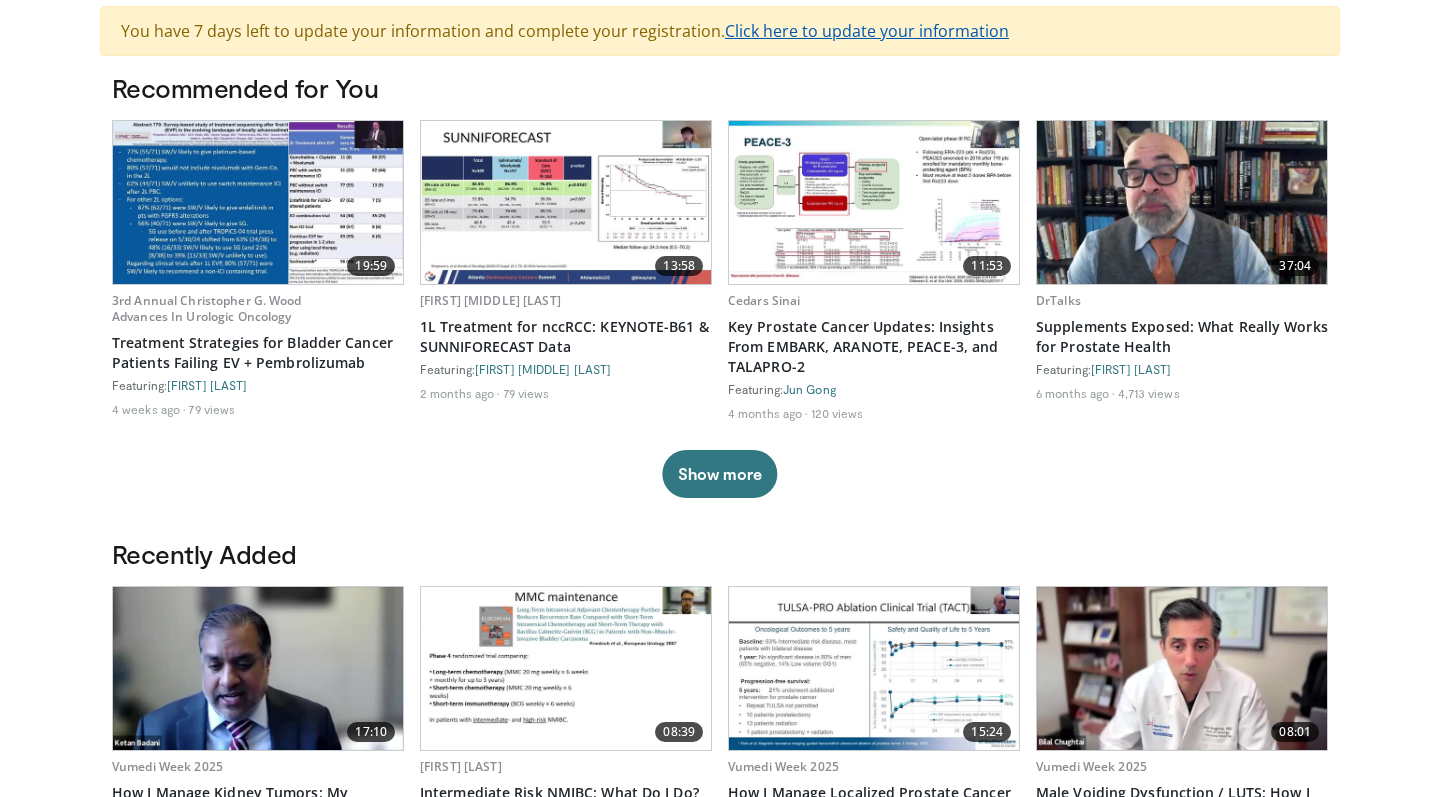 click on "Click here to update your information" at bounding box center (867, 31) 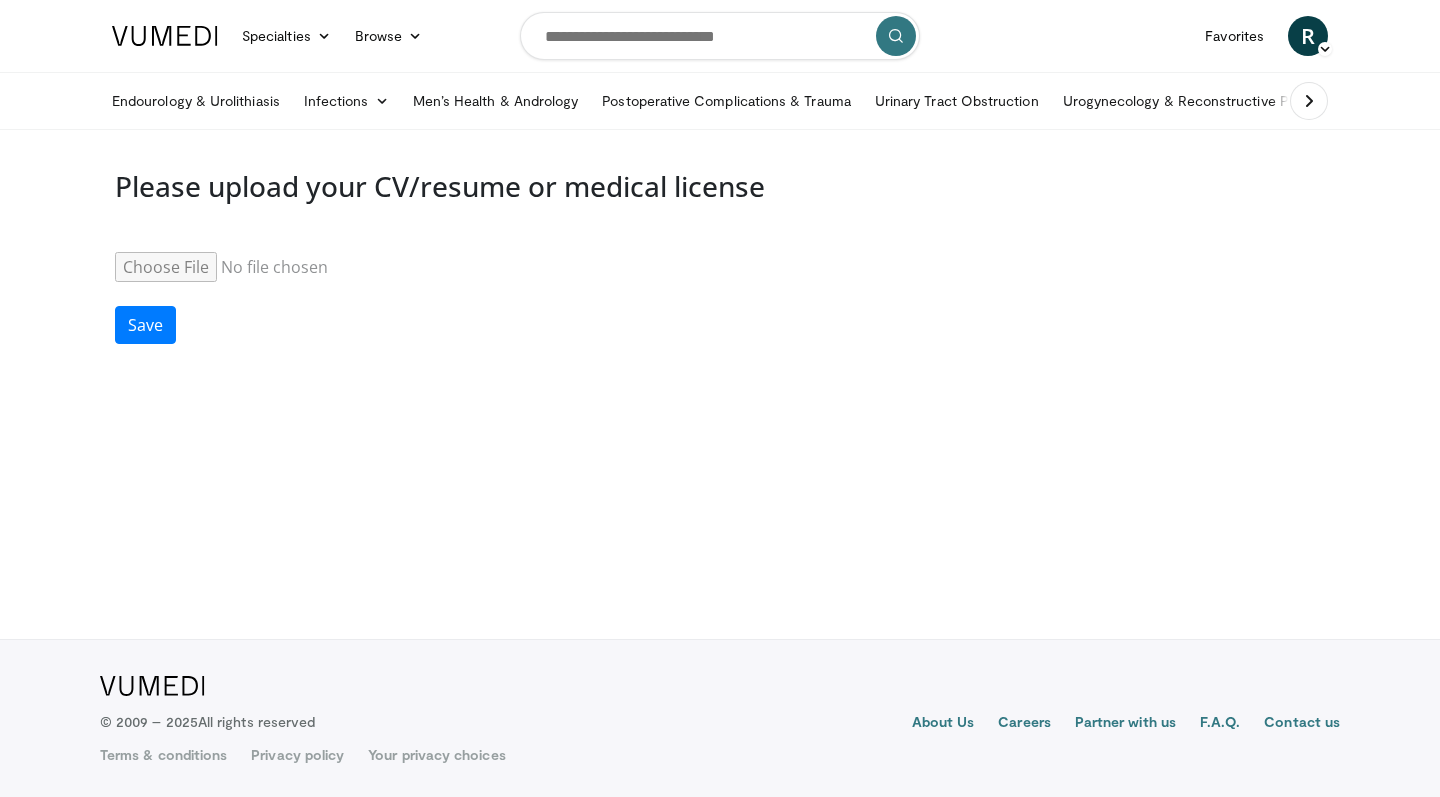 scroll, scrollTop: 0, scrollLeft: 0, axis: both 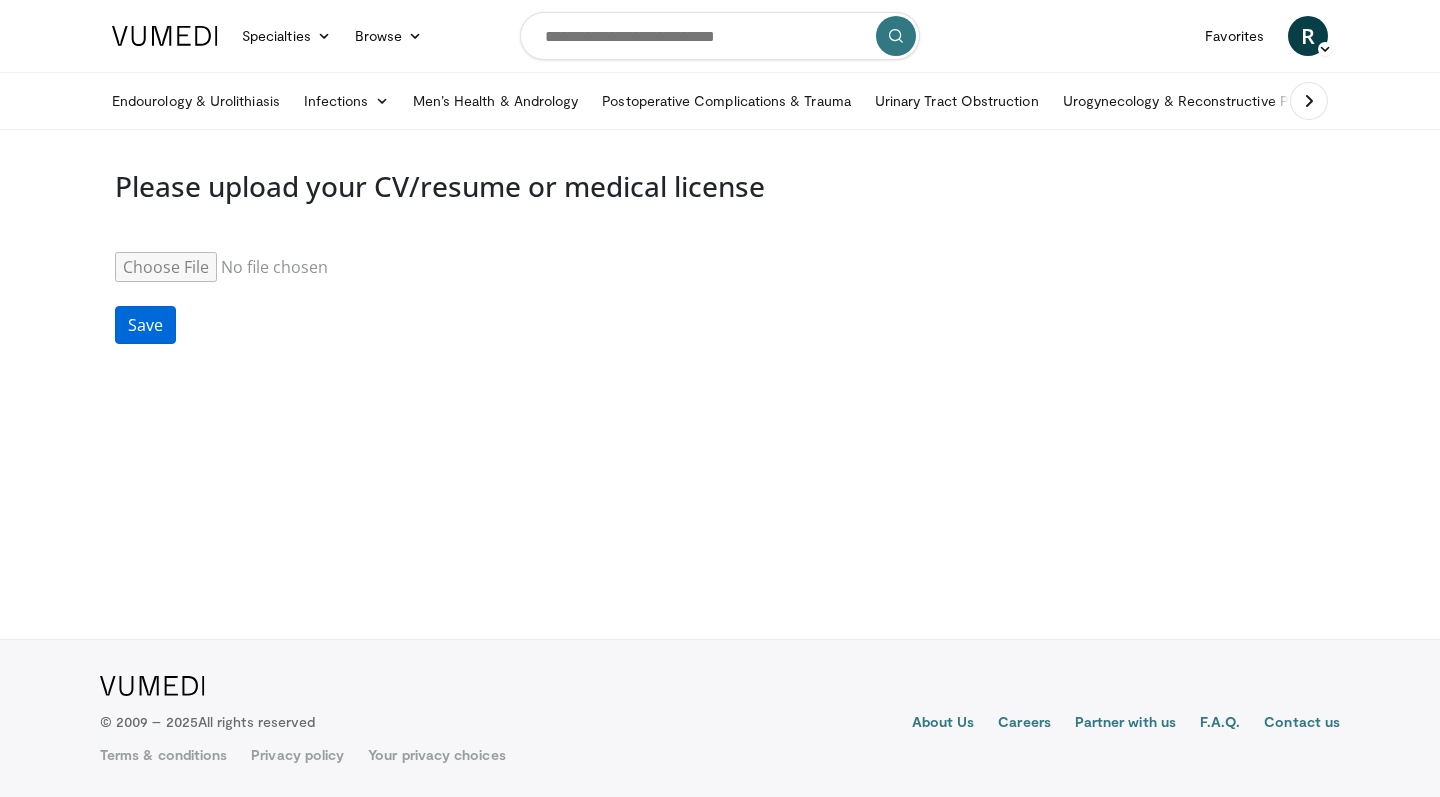 click on "Save" at bounding box center (145, 325) 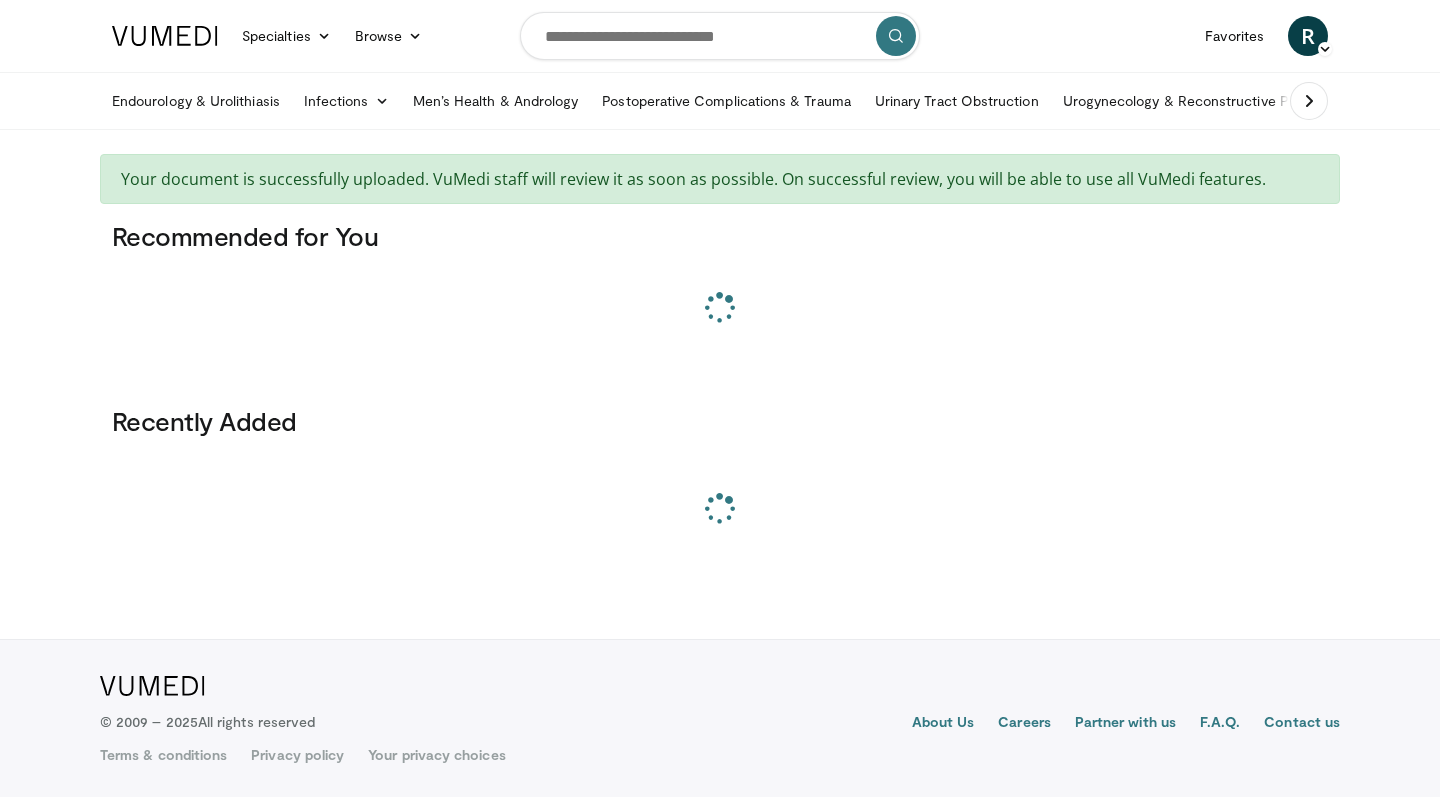 scroll, scrollTop: 0, scrollLeft: 0, axis: both 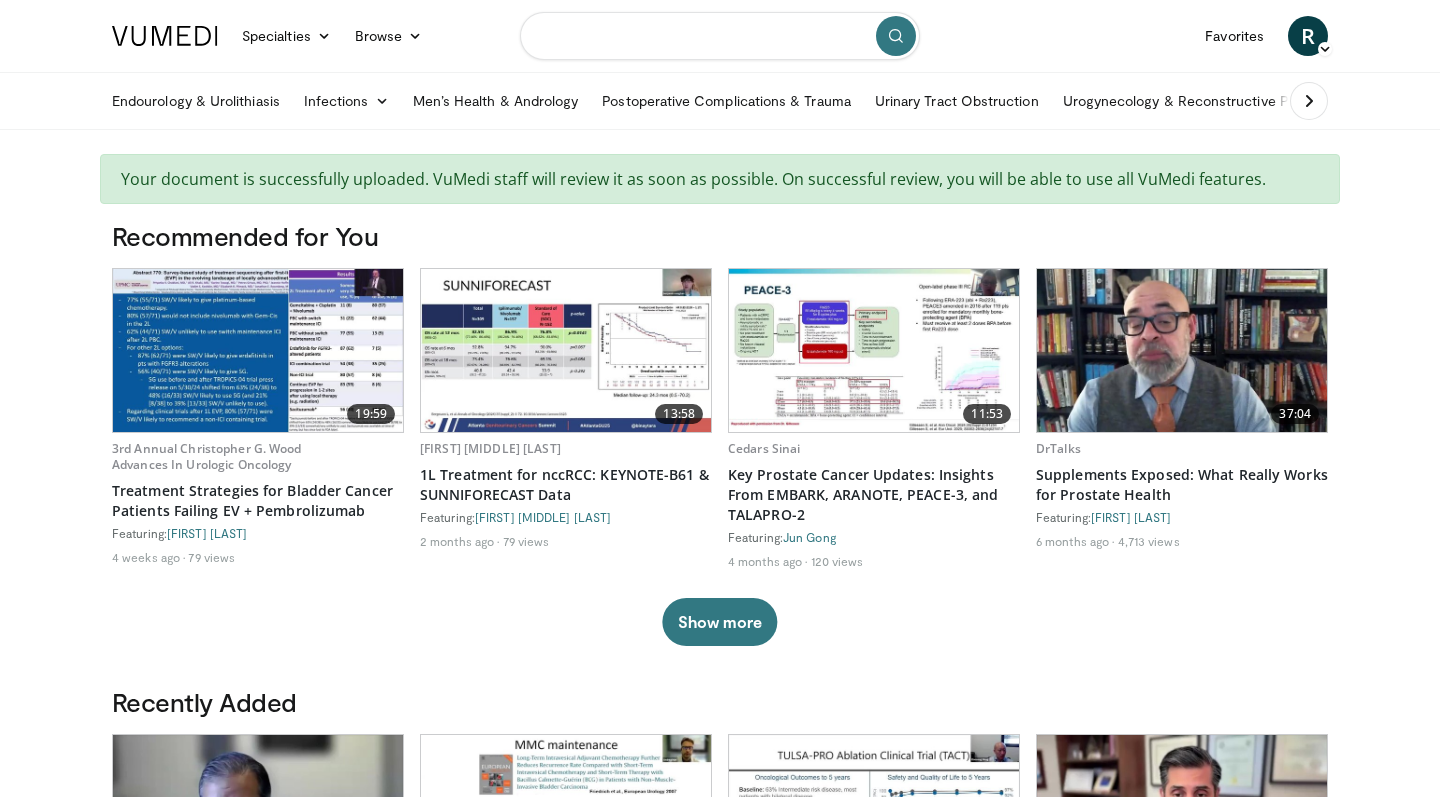 click at bounding box center (720, 36) 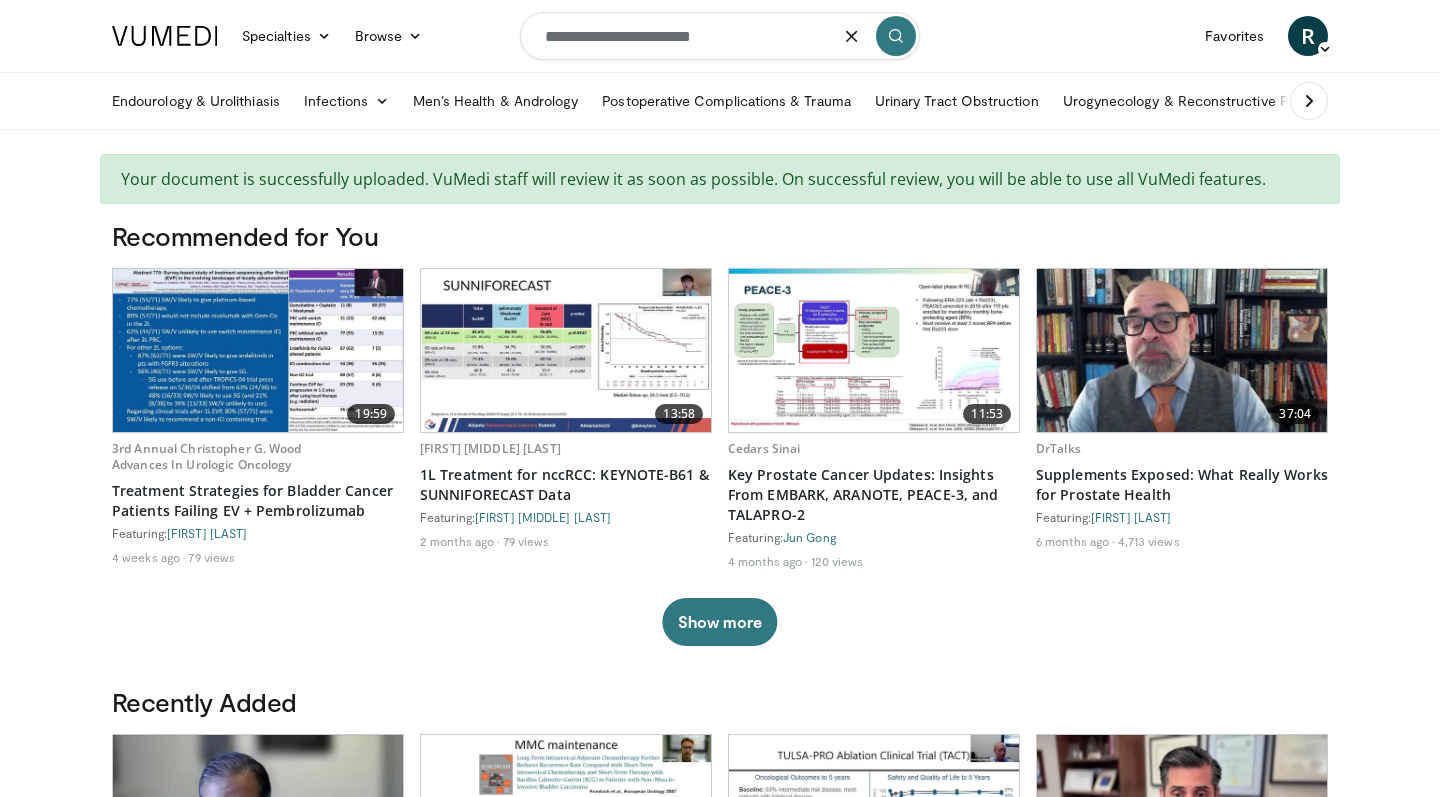 type on "**********" 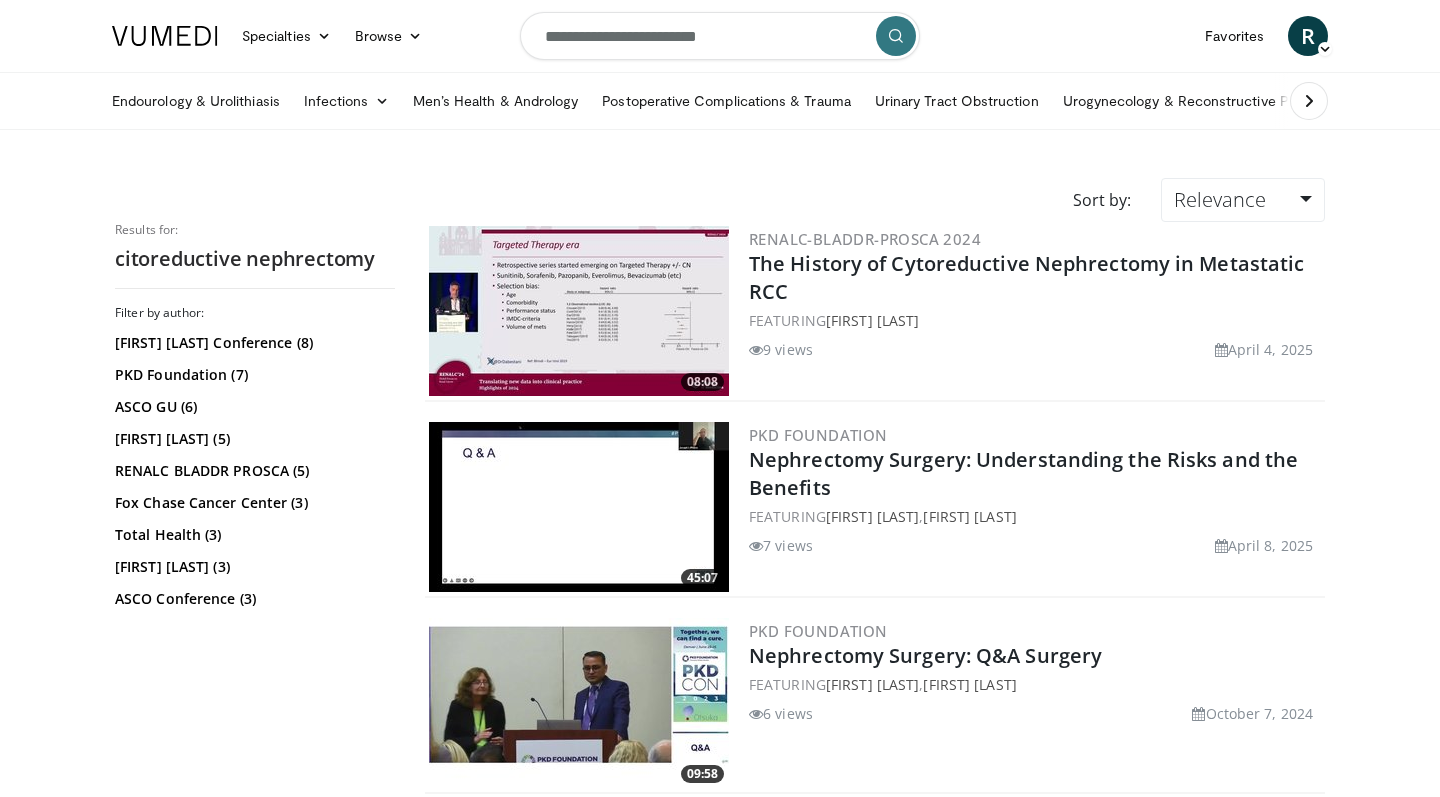 scroll, scrollTop: 0, scrollLeft: 0, axis: both 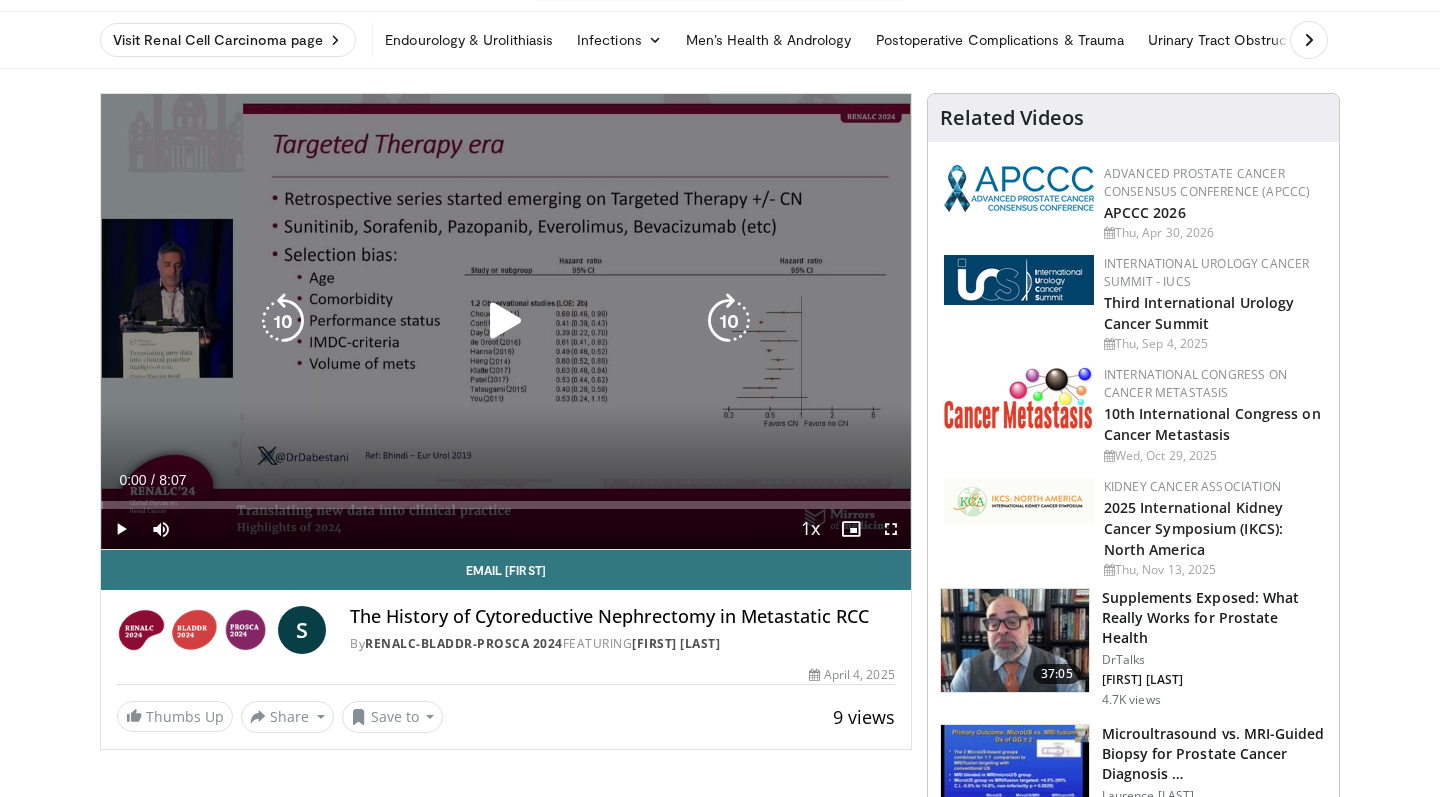 click at bounding box center (506, 321) 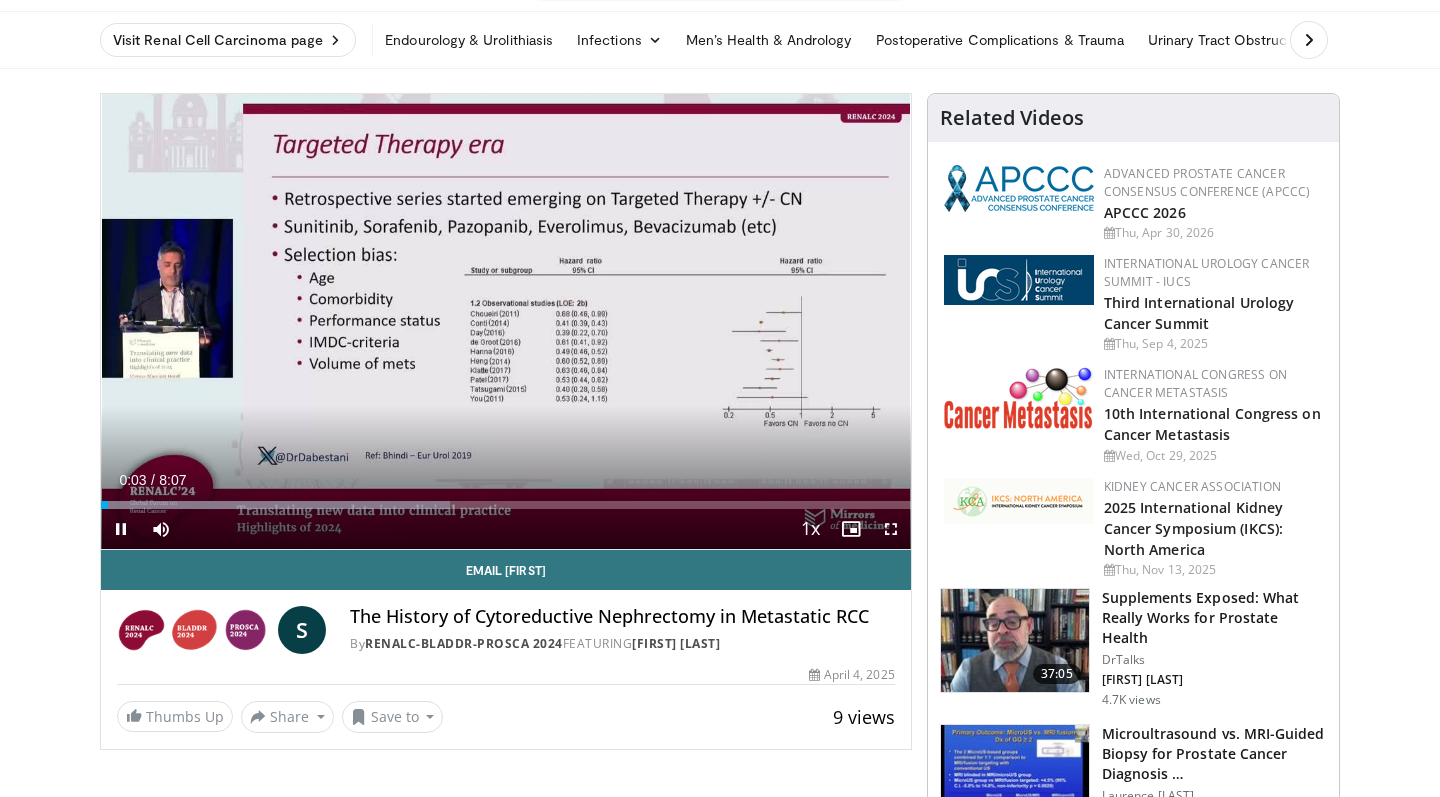 click at bounding box center (891, 529) 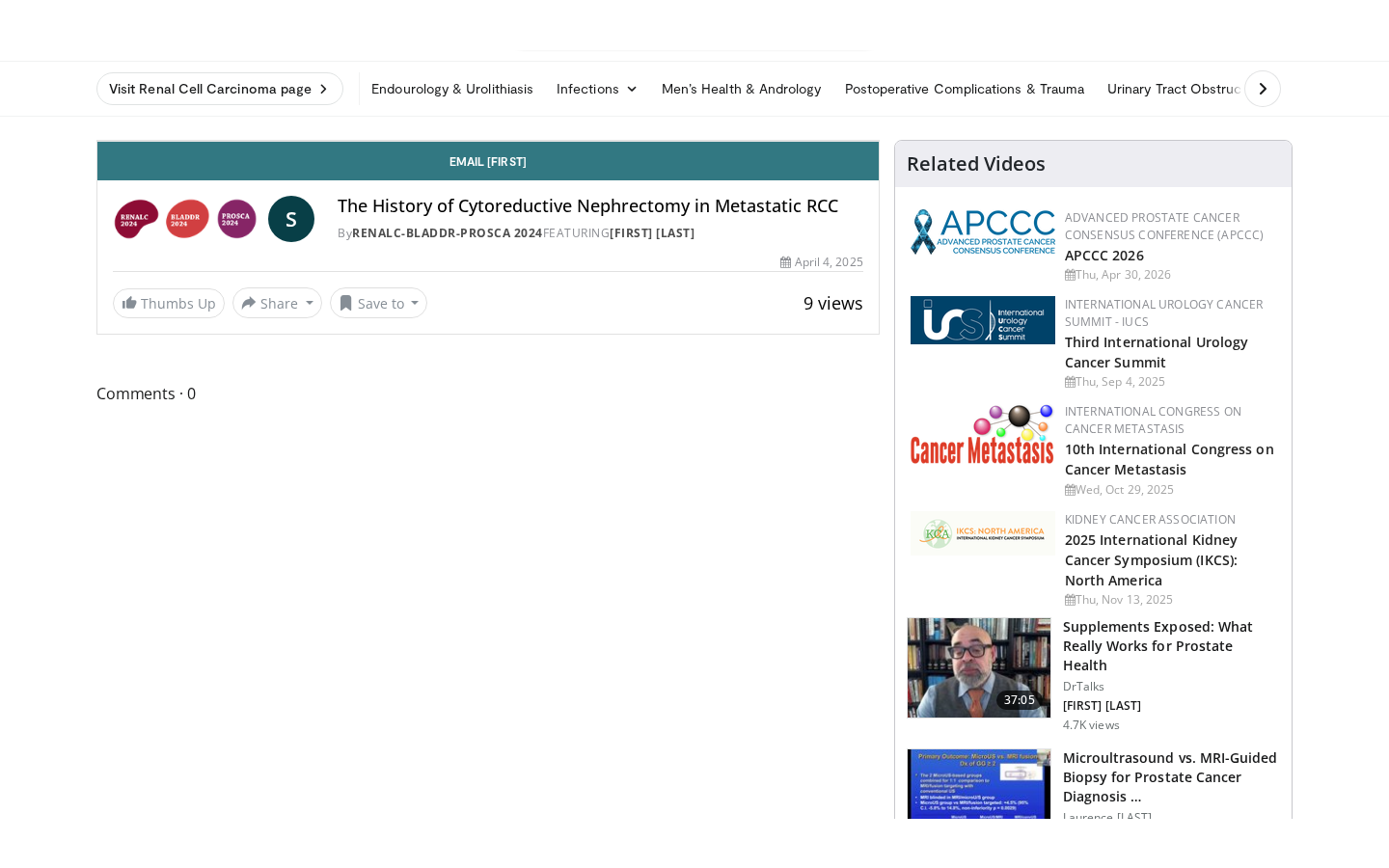 scroll, scrollTop: 0, scrollLeft: 0, axis: both 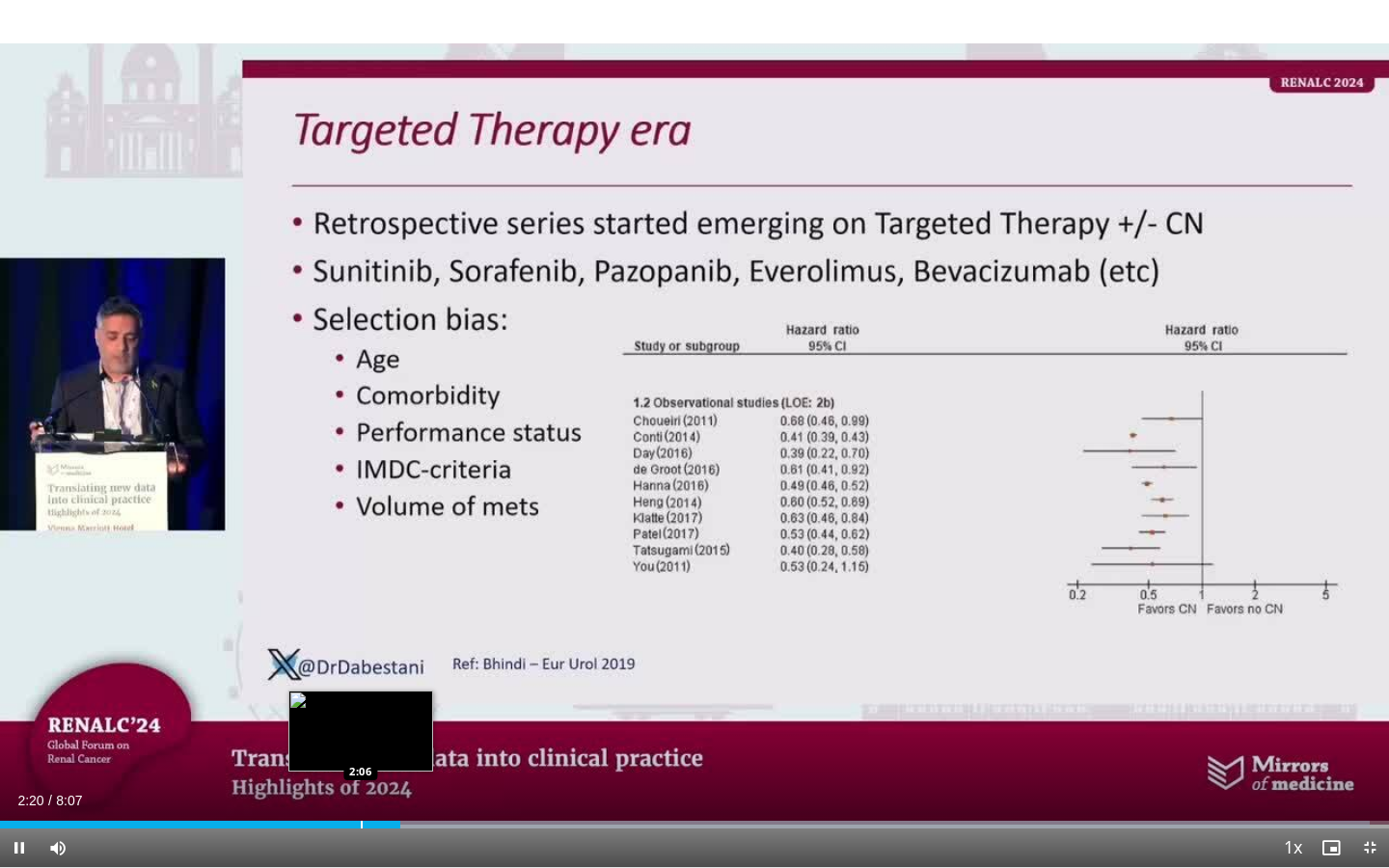 click at bounding box center [362, 825] 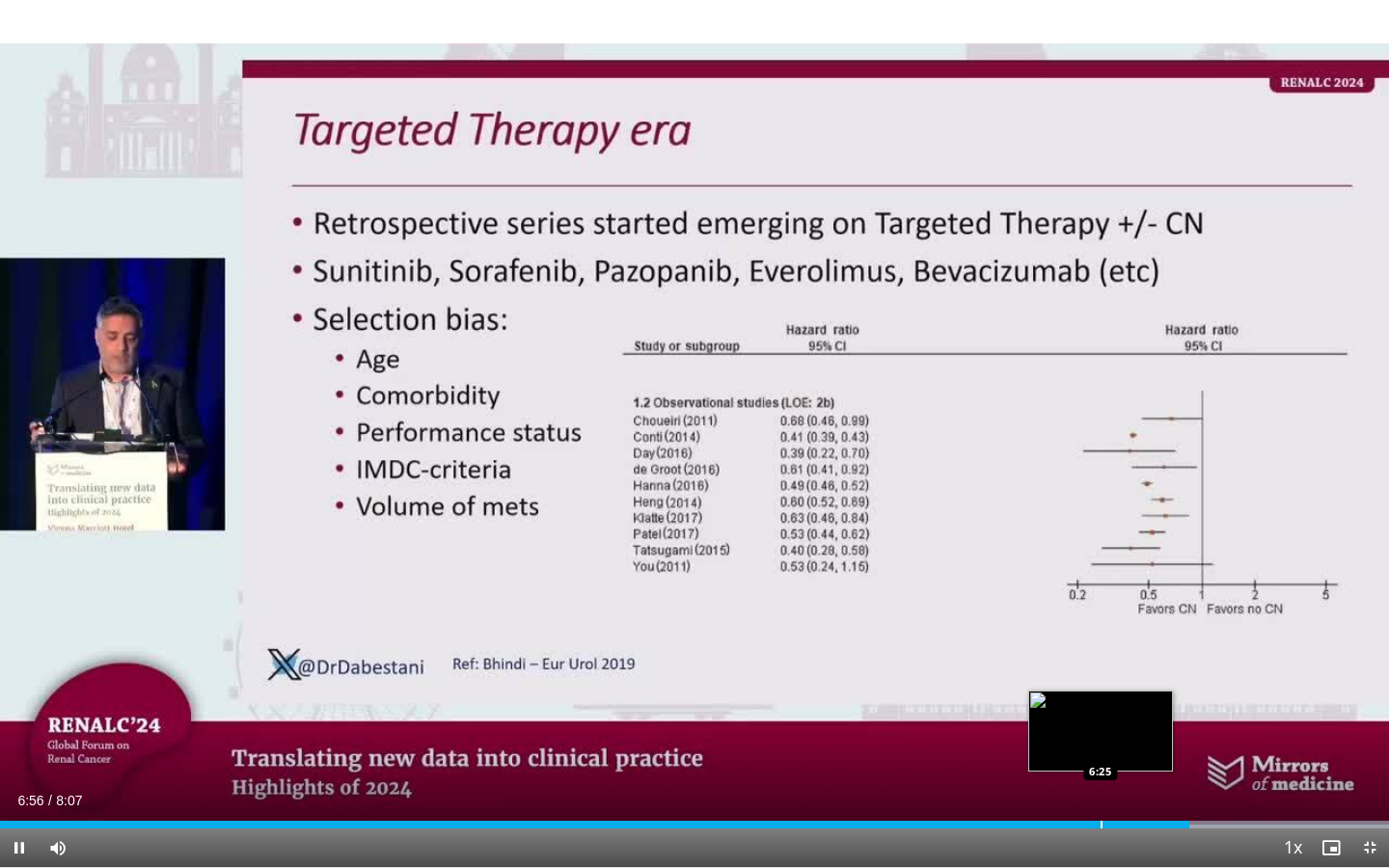 click at bounding box center (1102, 825) 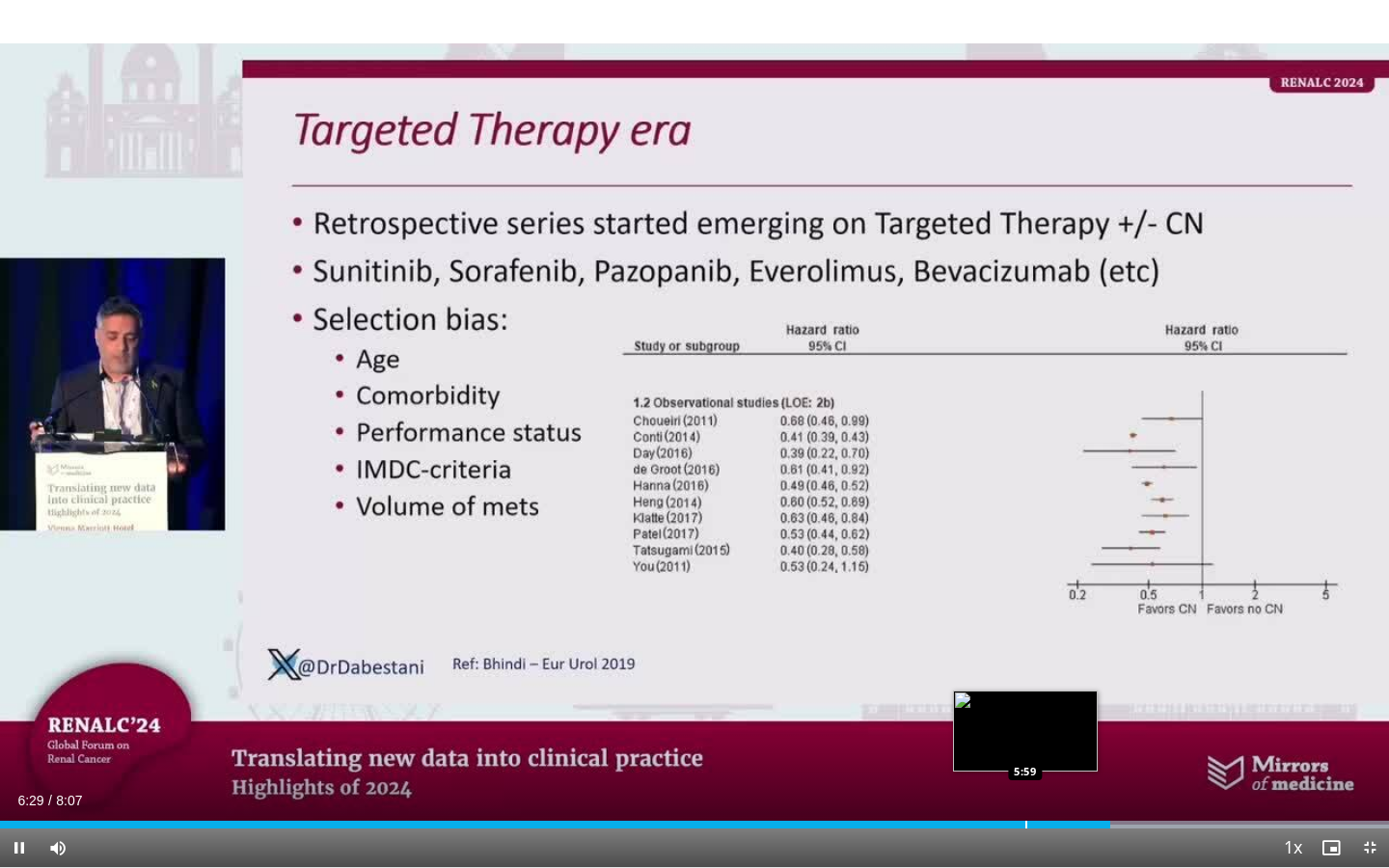 click at bounding box center (1026, 825) 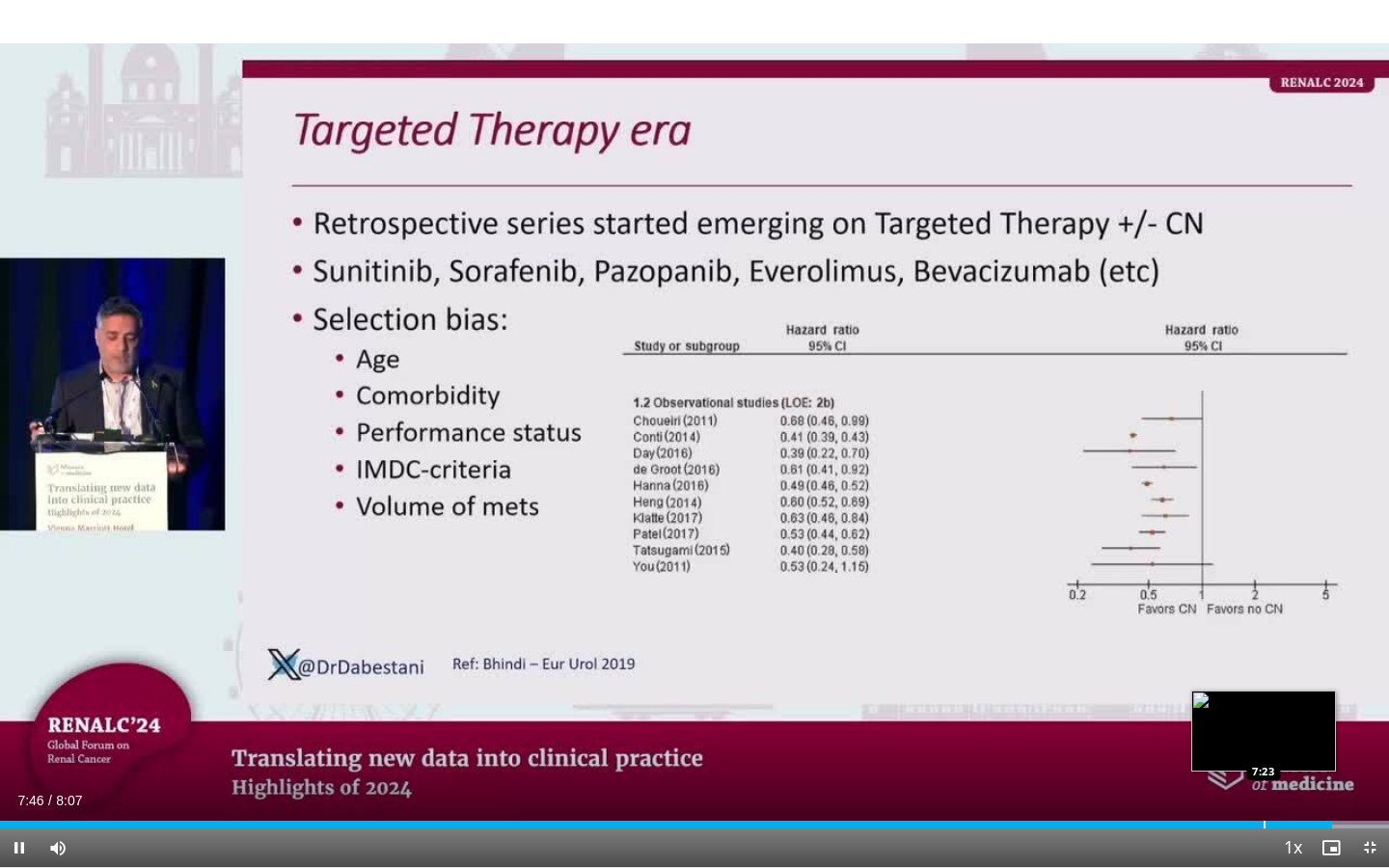 click at bounding box center [1265, 825] 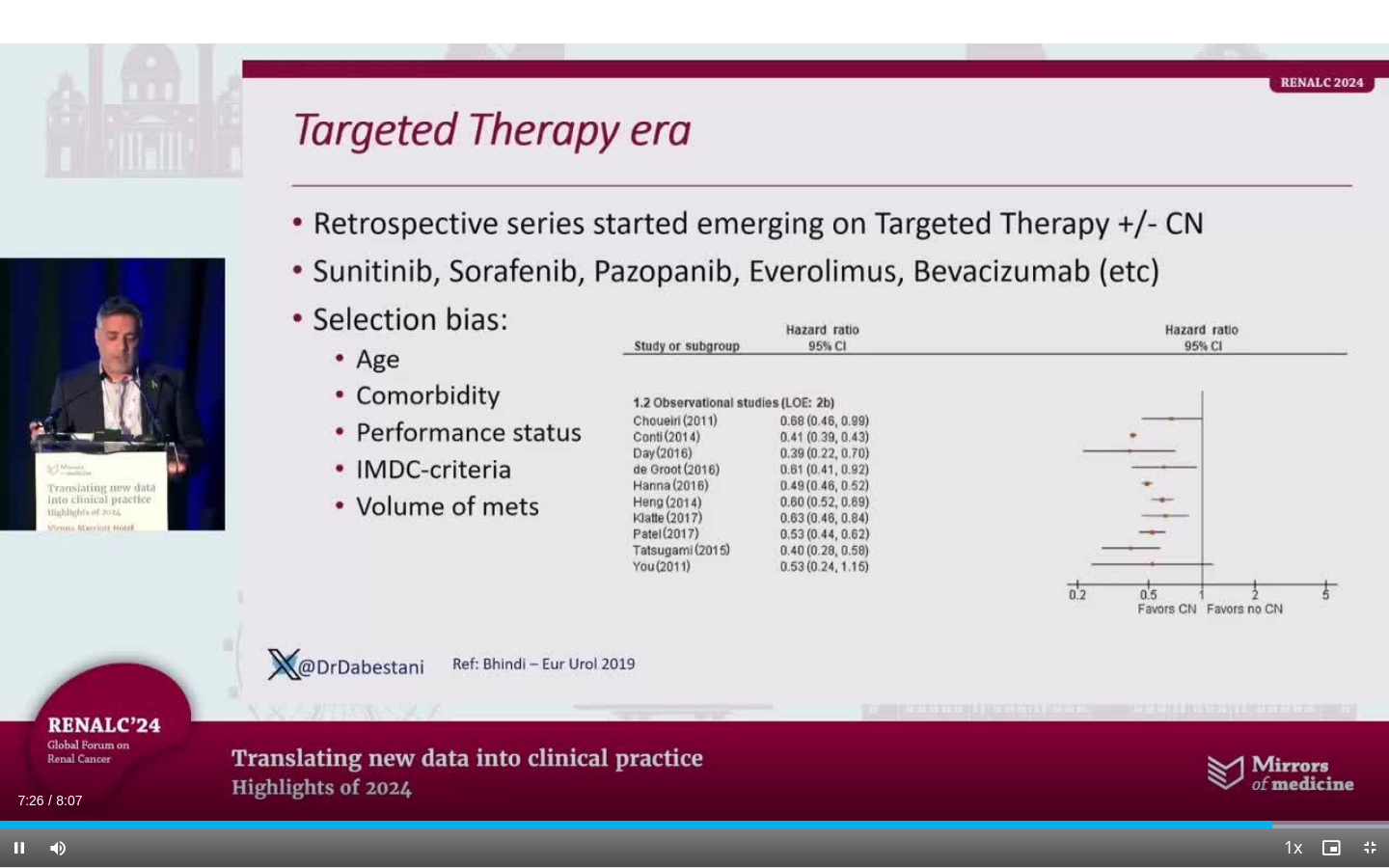 click on "Current Time  7:26 / Duration  8:07 Pause Skip Backward Skip Forward Mute Loaded :  99.99% 7:26 6:51 Stream Type  LIVE Seek to live, currently behind live LIVE   1x Playback Rate 0.5x 0.75x 1x , selected 1.25x 1.5x 1.75x 2x Chapters Chapters Descriptions descriptions off , selected Captions captions off , selected Audio Track en (Main) , selected Exit Fullscreen Enable picture-in-picture mode" at bounding box center [694, 848] 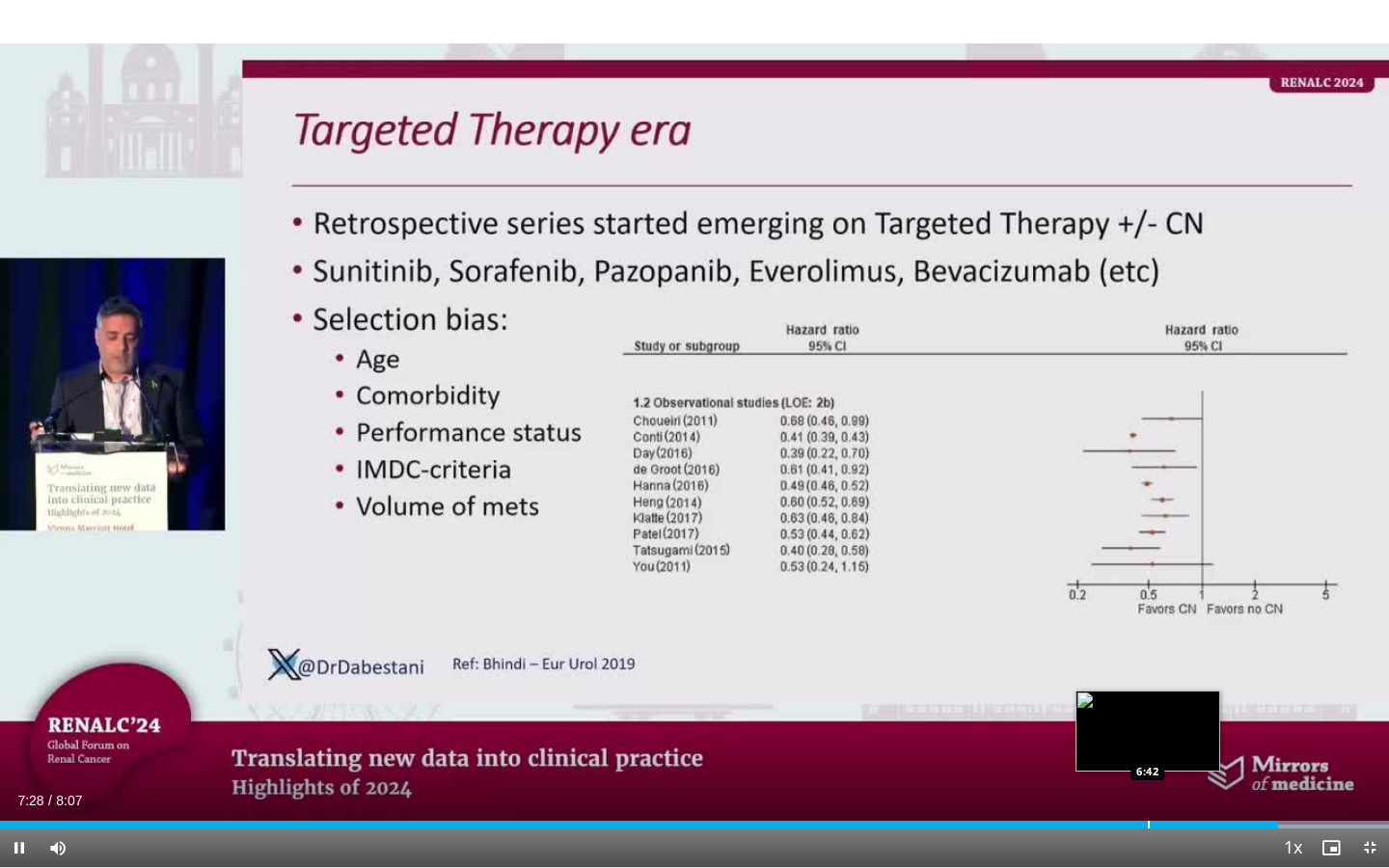 click on "Loaded :  99.99% 7:28 6:42" at bounding box center (694, 819) 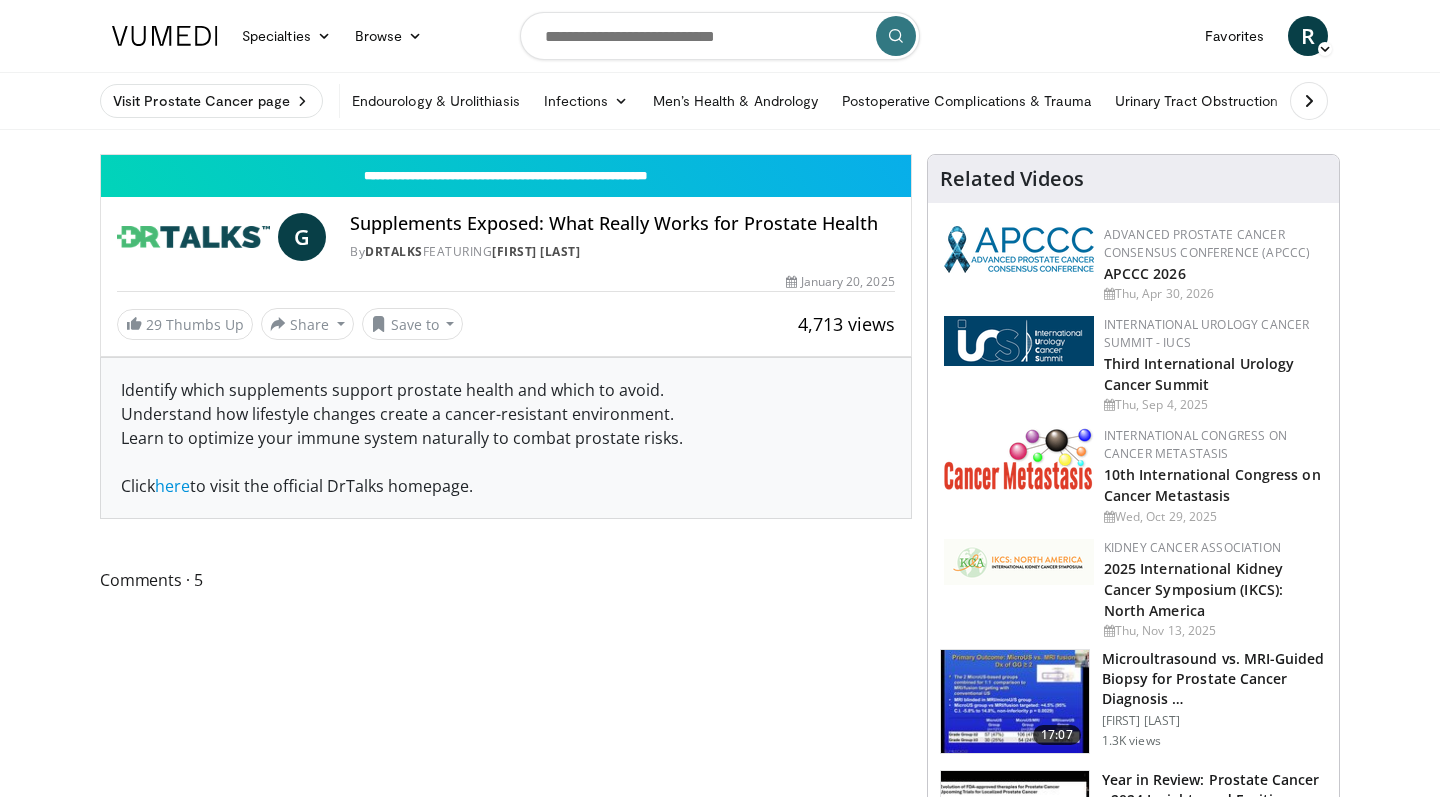 scroll, scrollTop: 0, scrollLeft: 0, axis: both 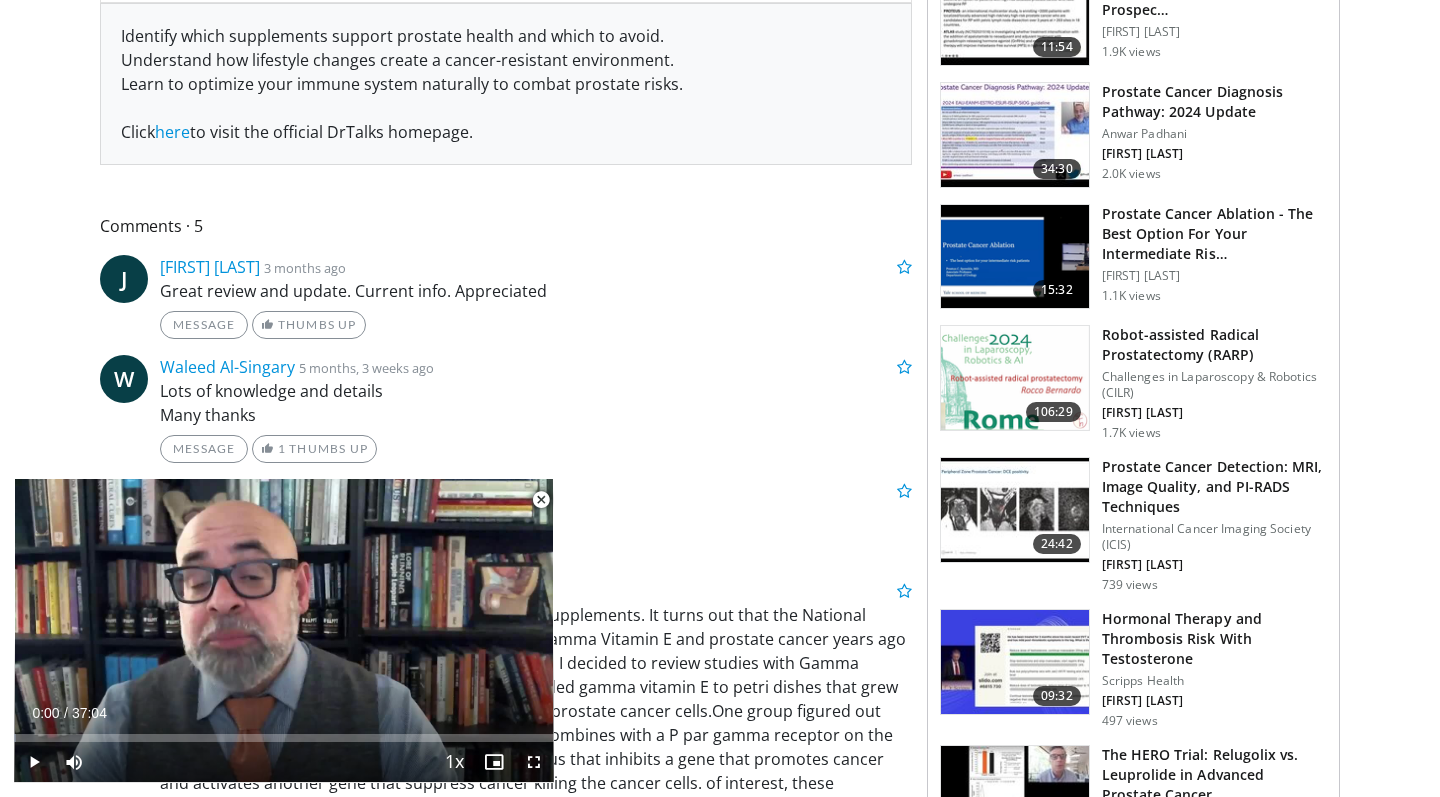 click at bounding box center [541, 500] 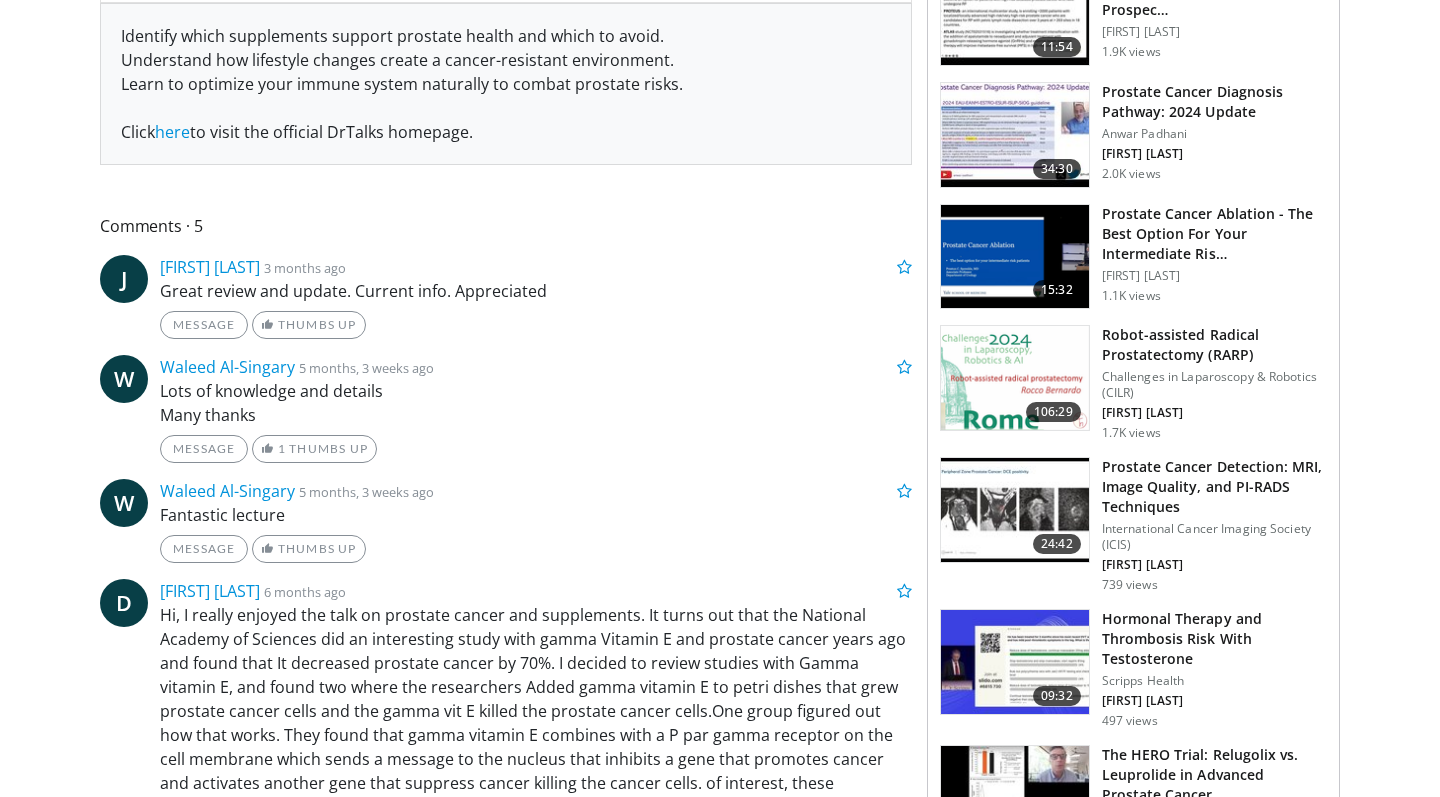 click on "Fantastic lecture" at bounding box center (536, 515) 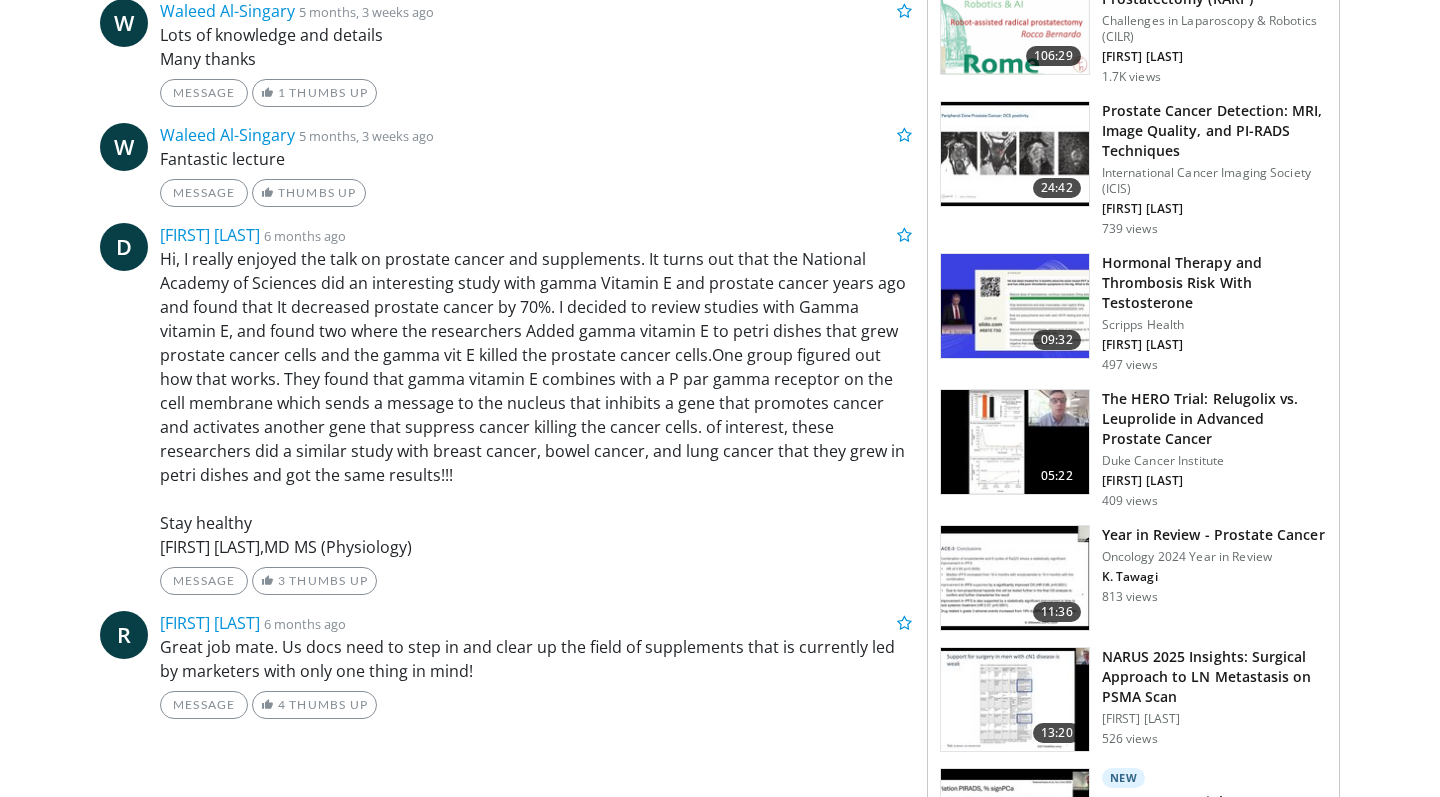 scroll, scrollTop: 1168, scrollLeft: 0, axis: vertical 